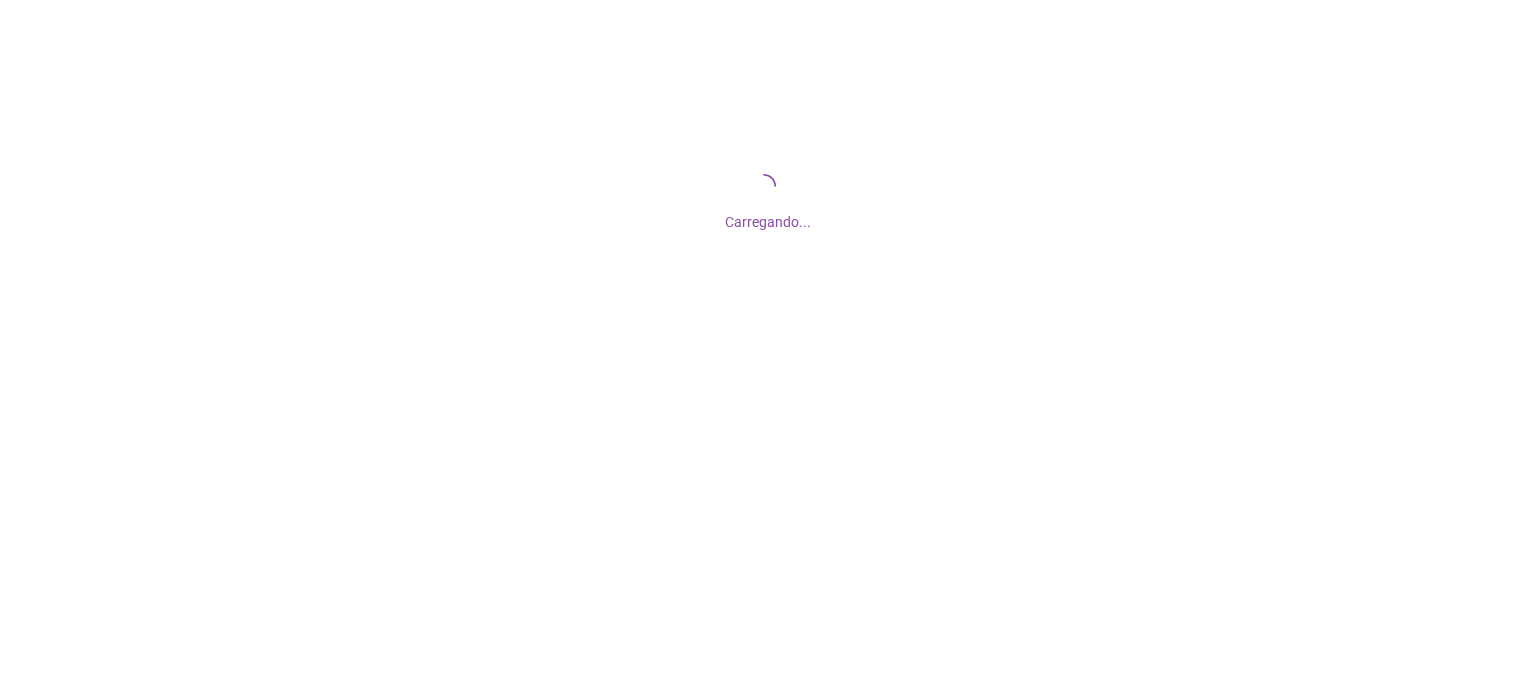 scroll, scrollTop: 0, scrollLeft: 0, axis: both 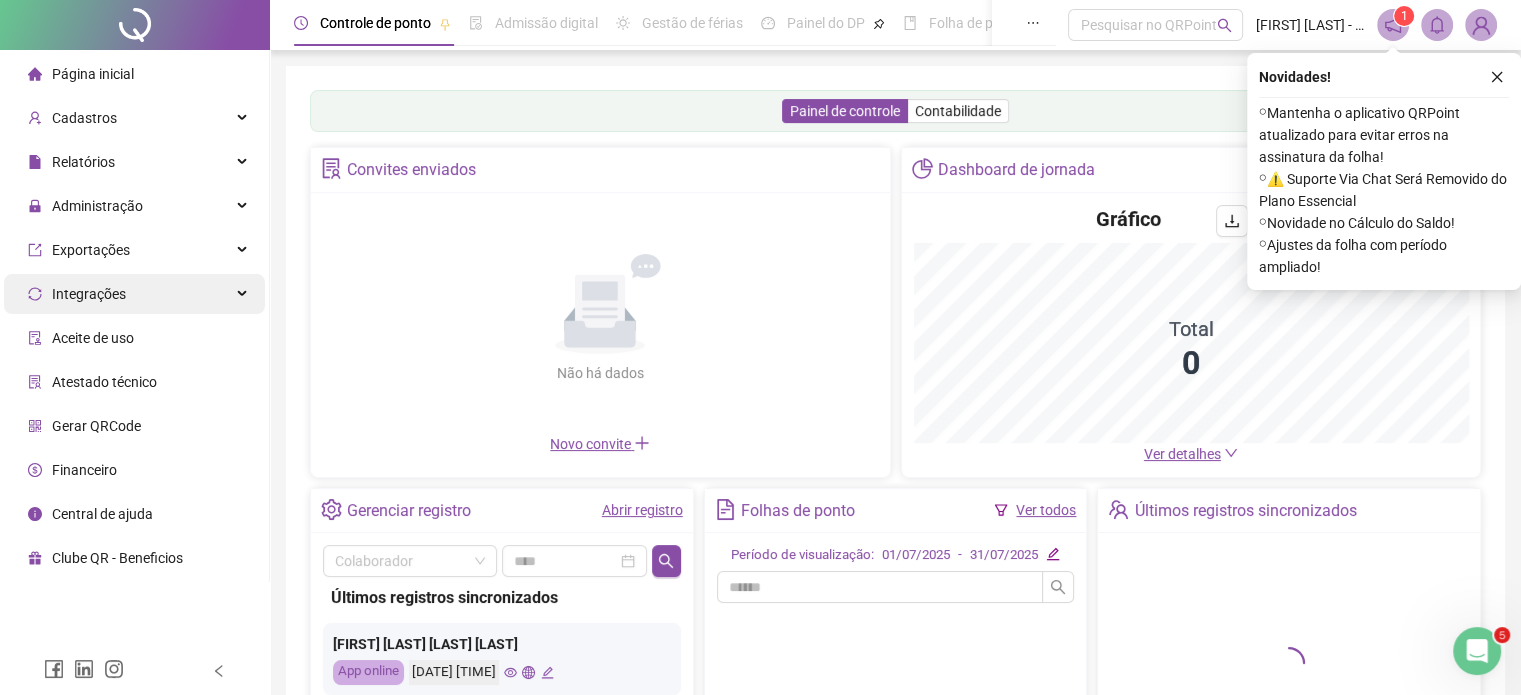 click on "Integrações" at bounding box center [134, 294] 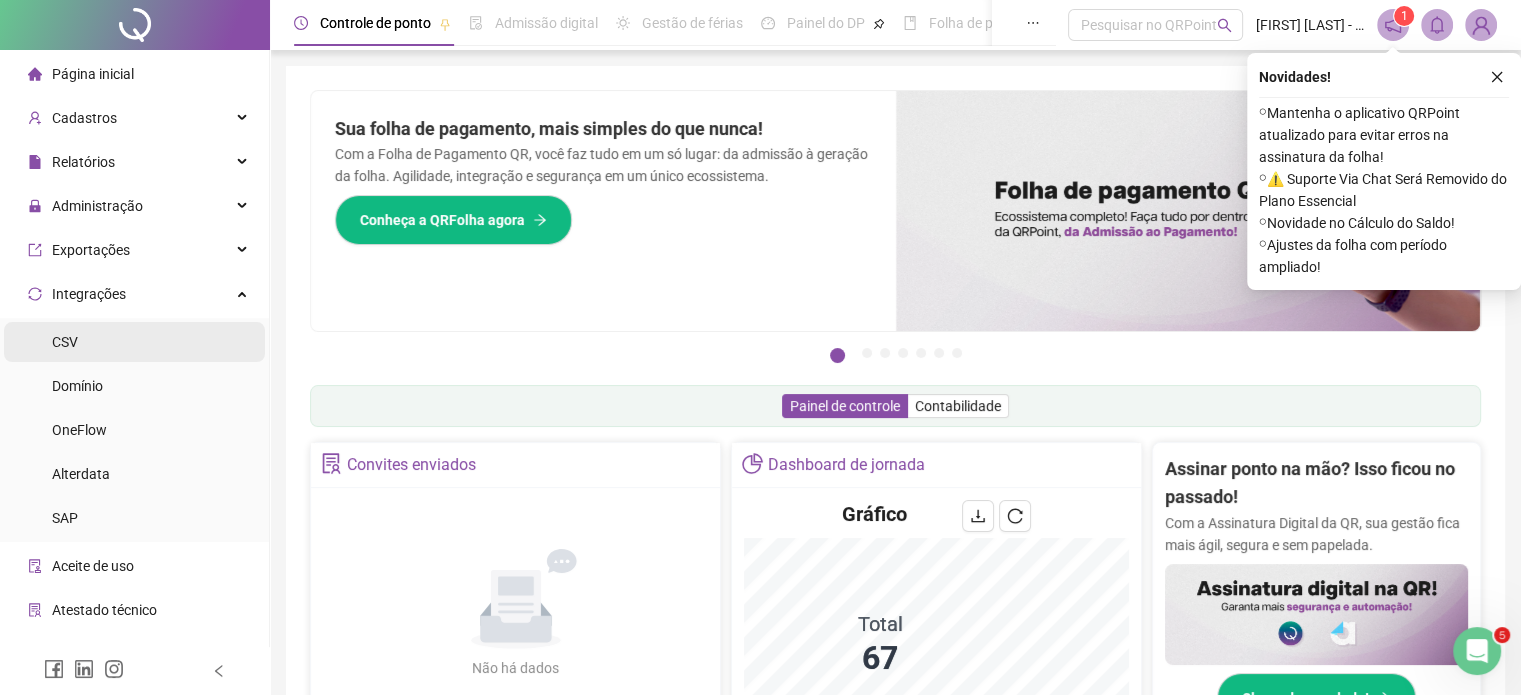 click on "CSV" at bounding box center [65, 342] 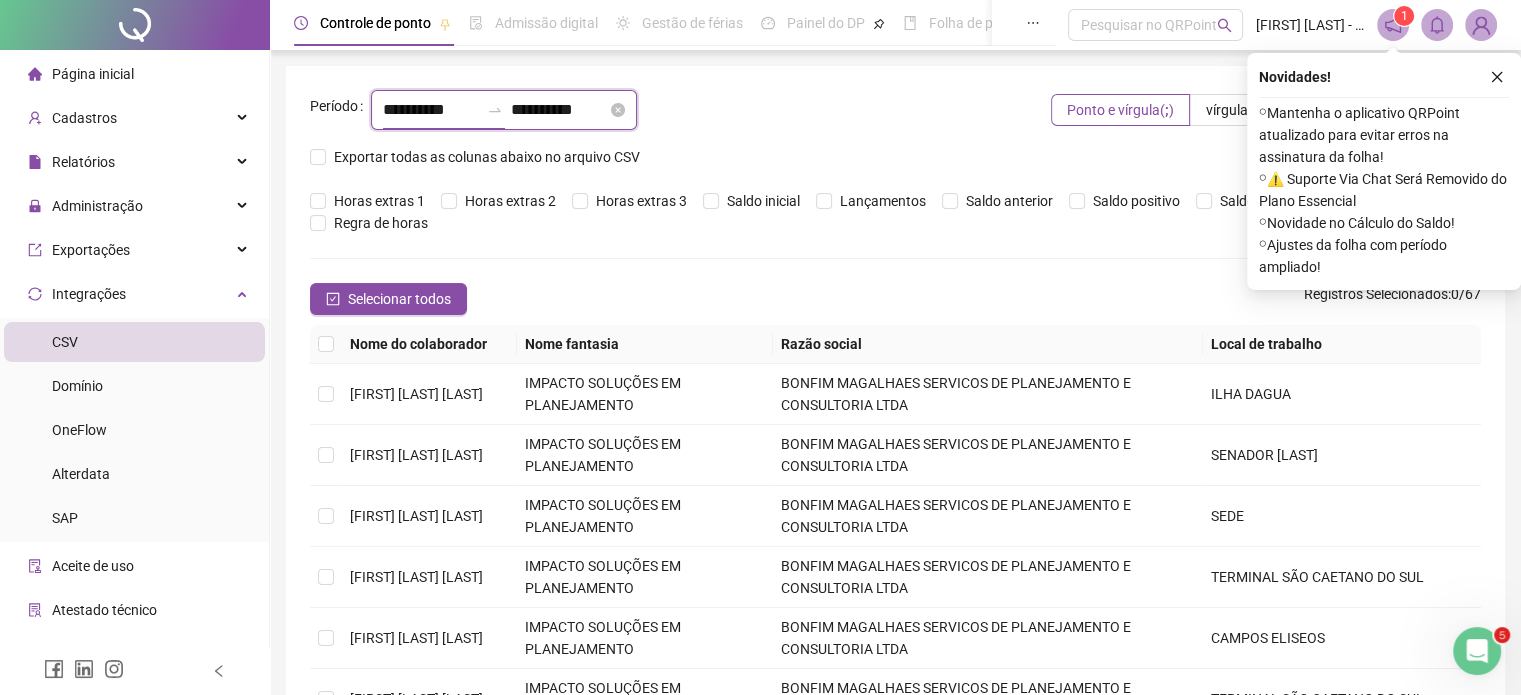 click on "**********" at bounding box center (431, 110) 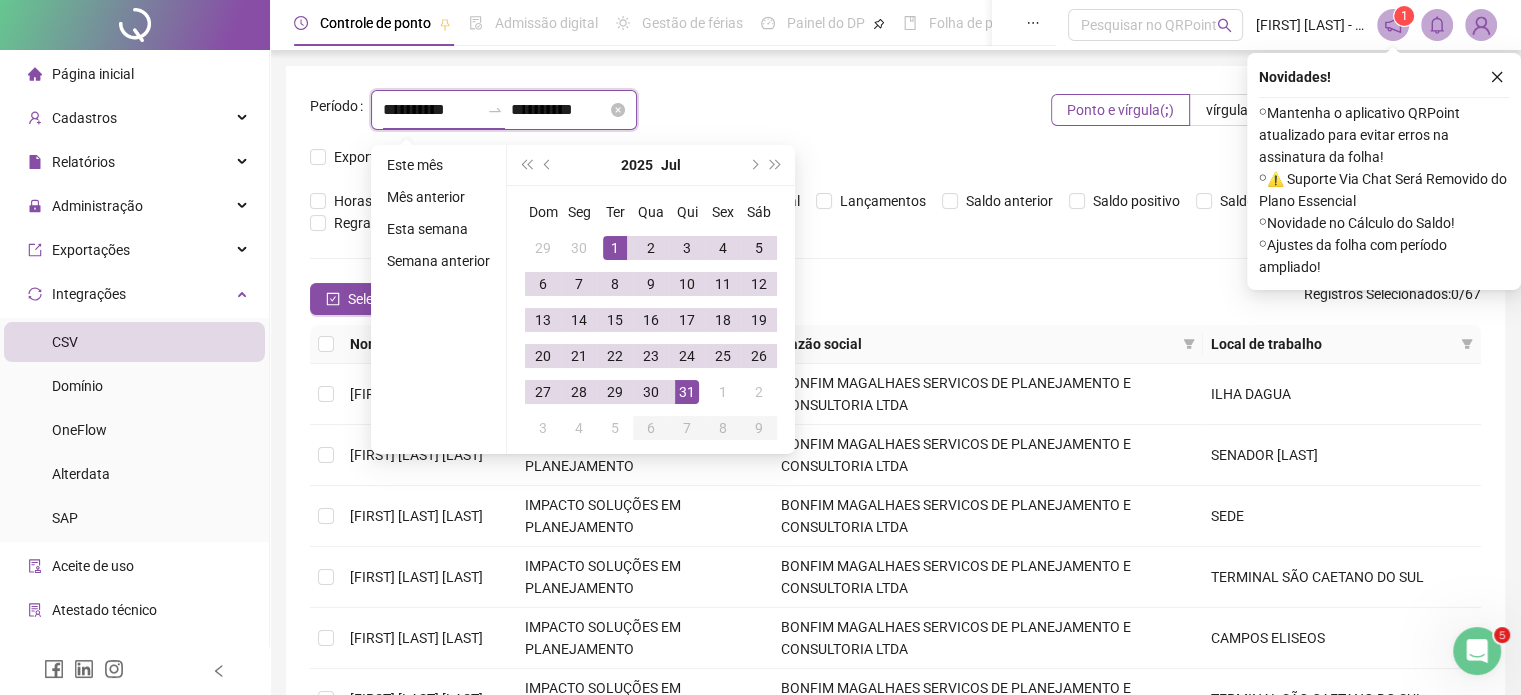 click on "**********" at bounding box center [431, 110] 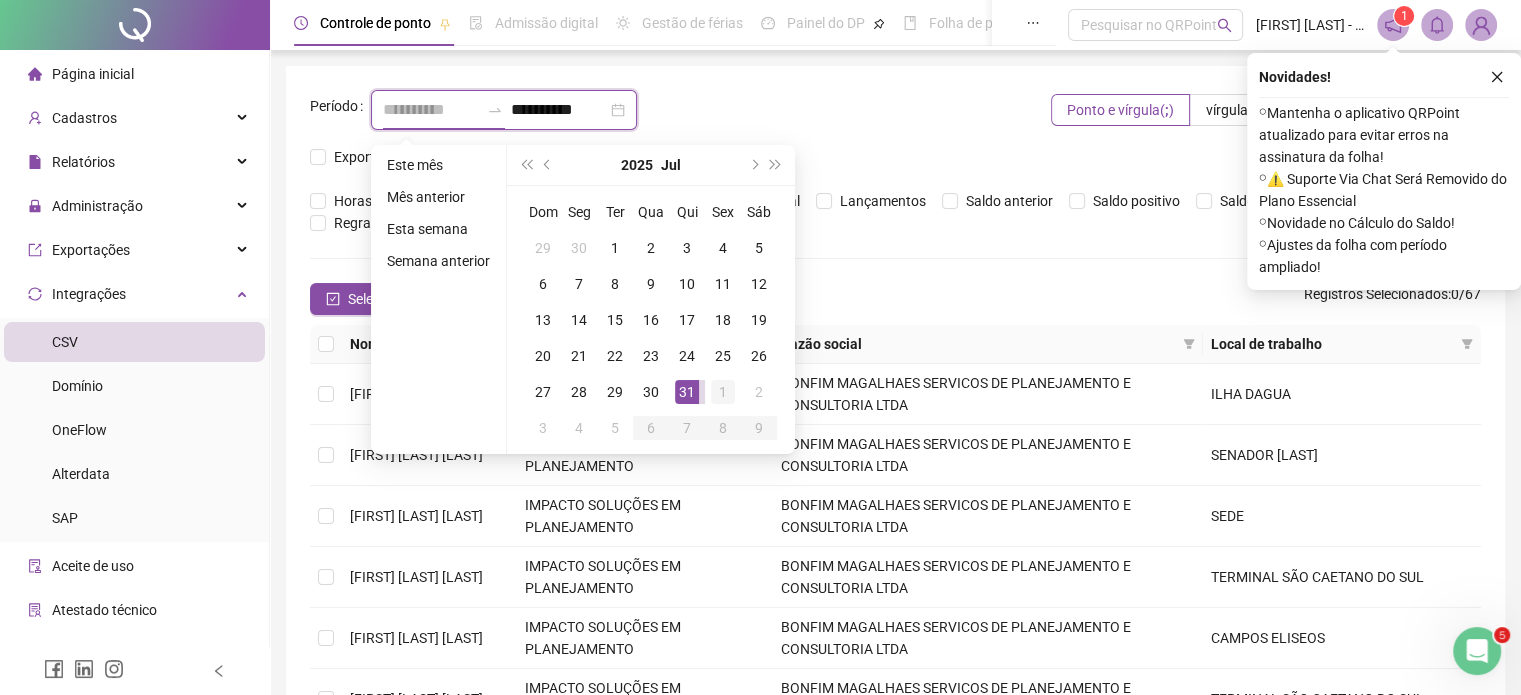 type on "**********" 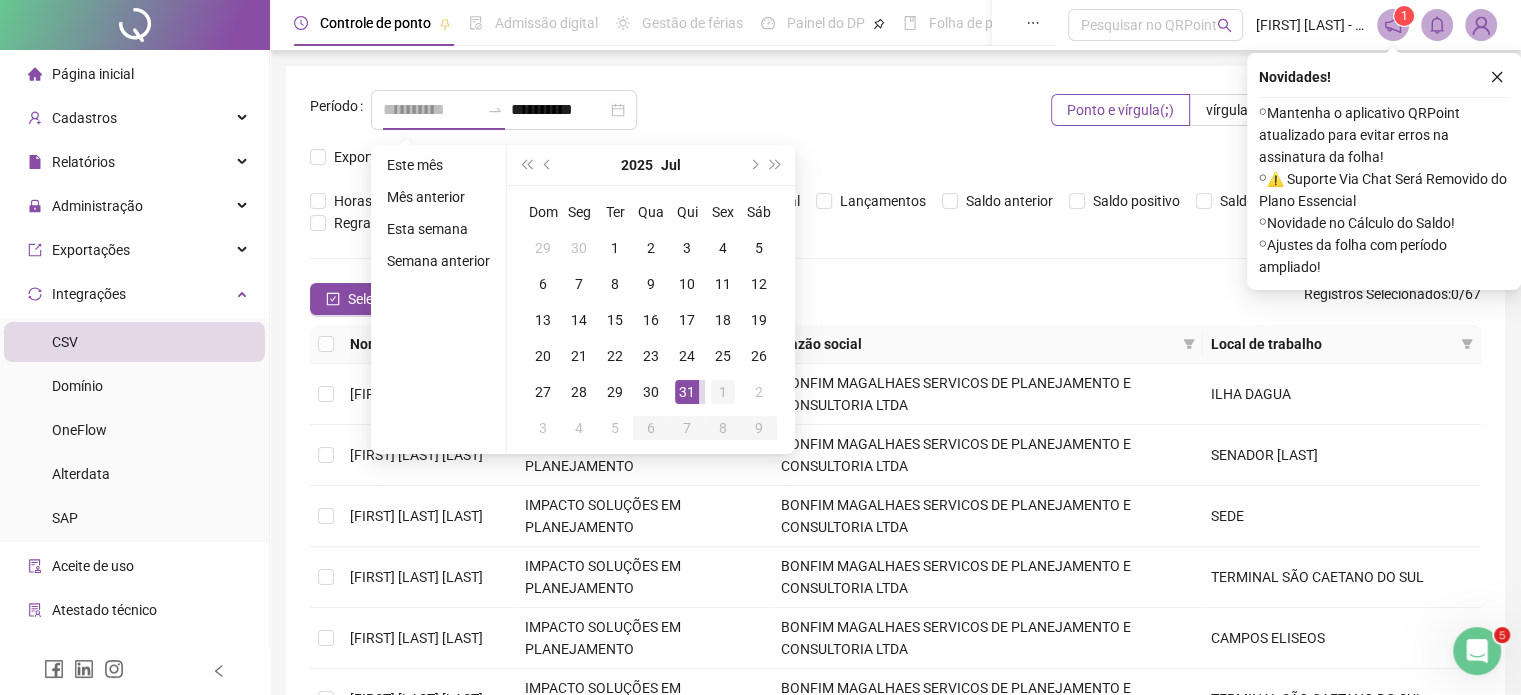 click on "1" at bounding box center [723, 392] 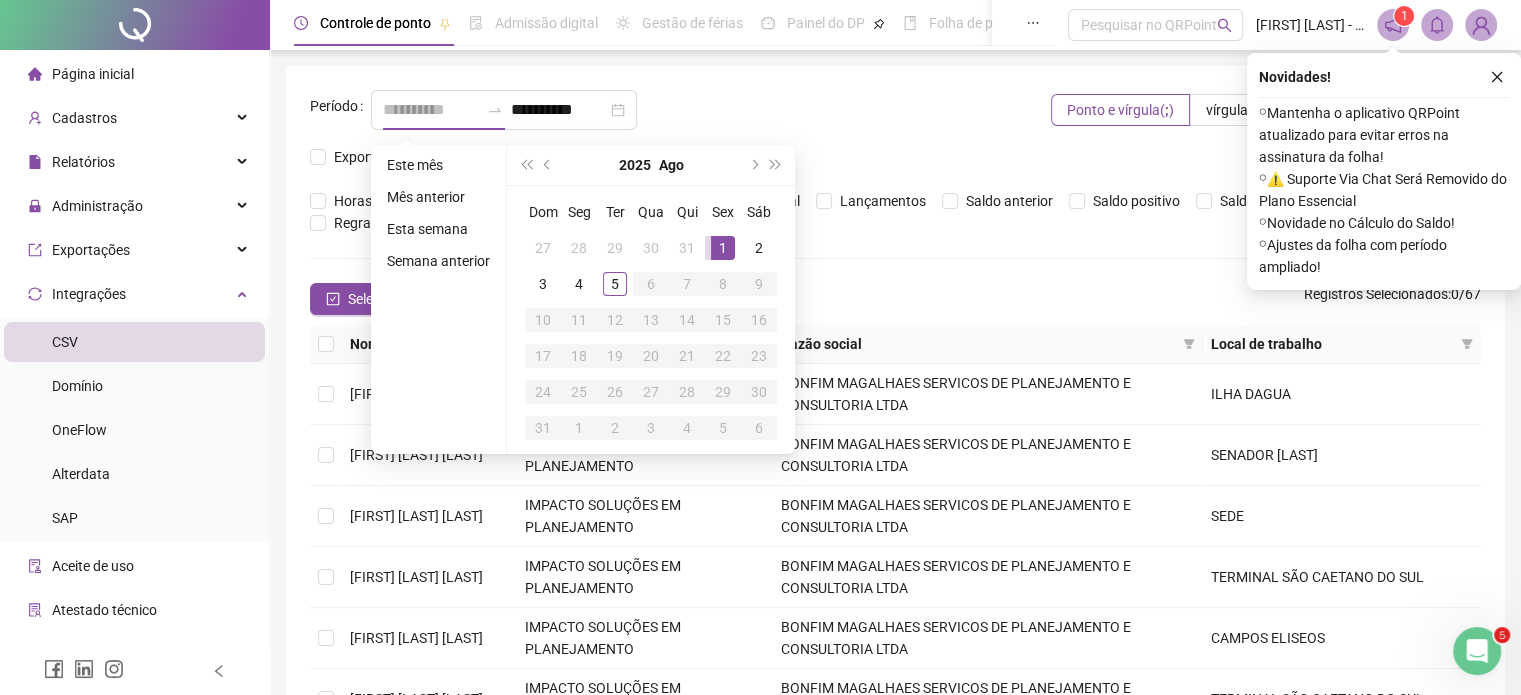 click on "1" at bounding box center [723, 248] 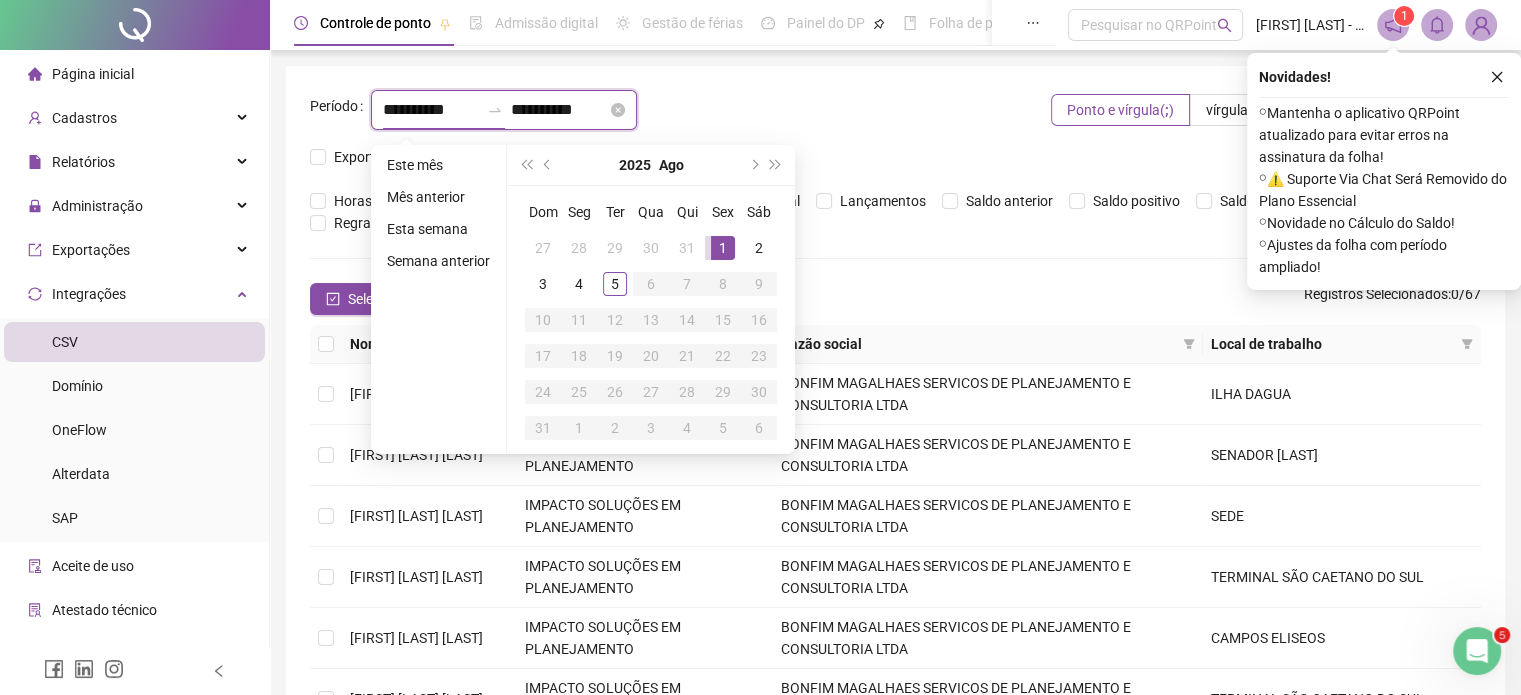 click on "**********" at bounding box center (431, 110) 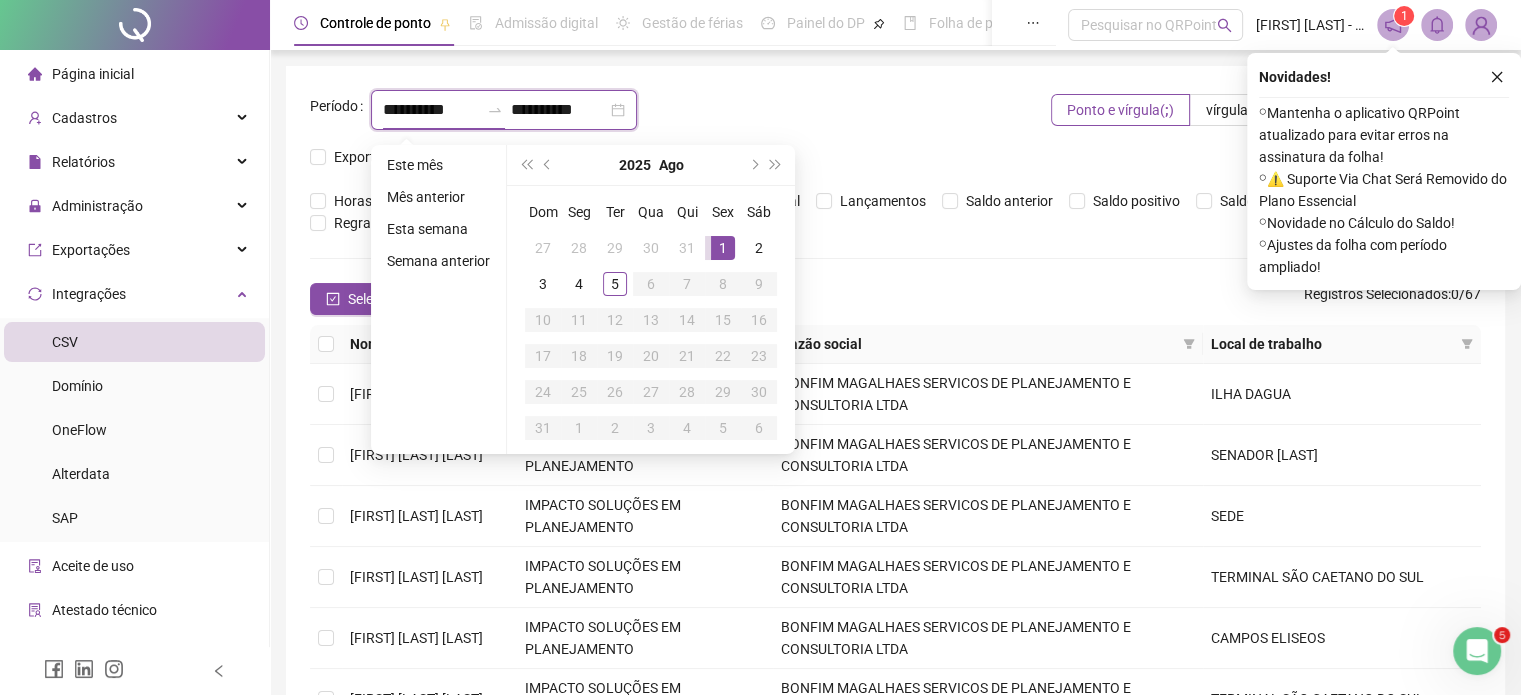 type on "**********" 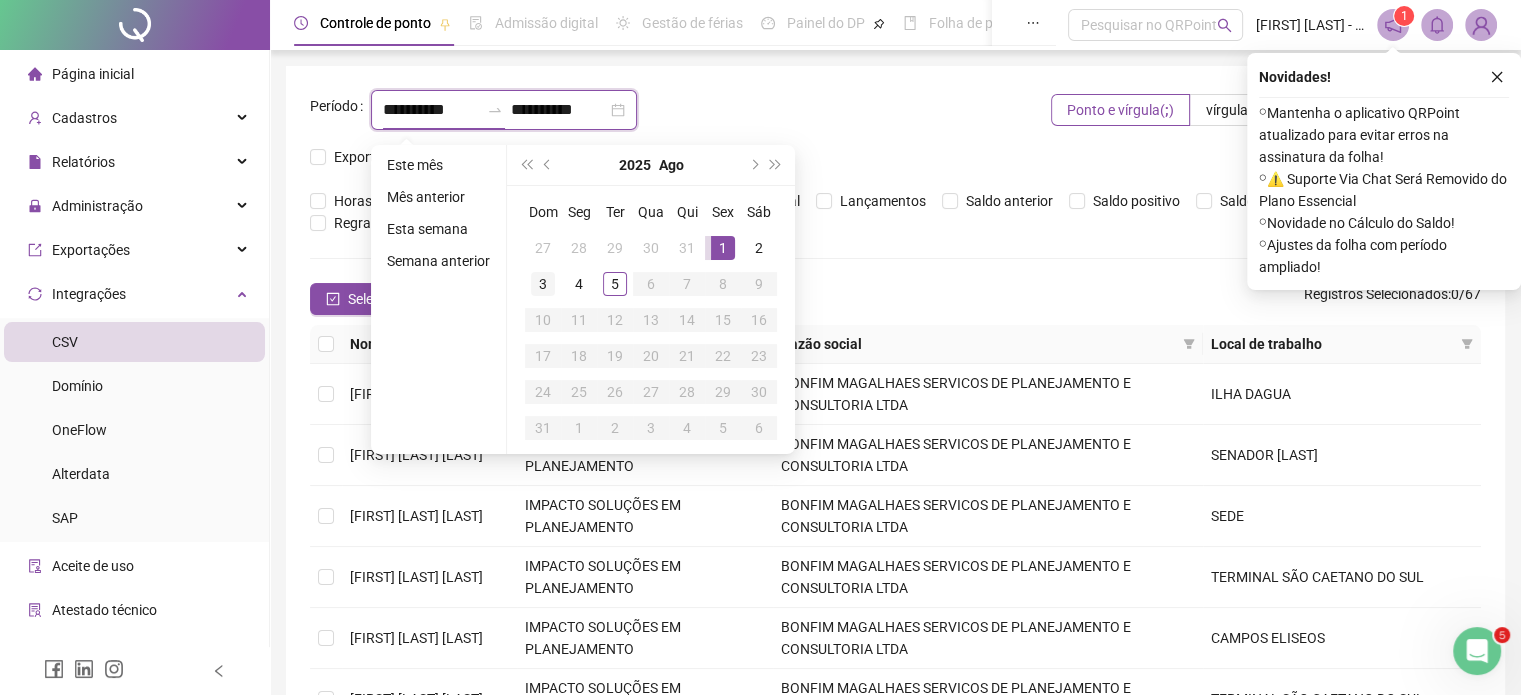 type on "**********" 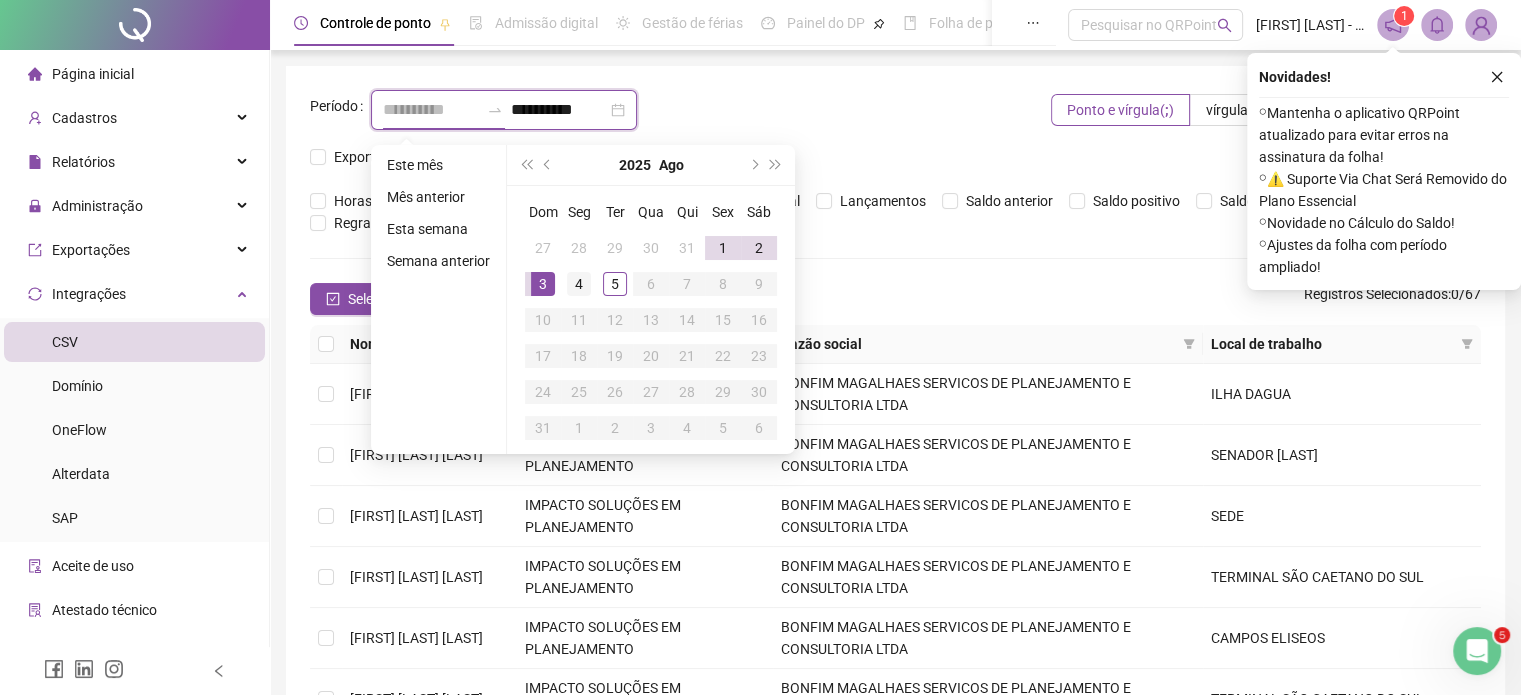 type on "**********" 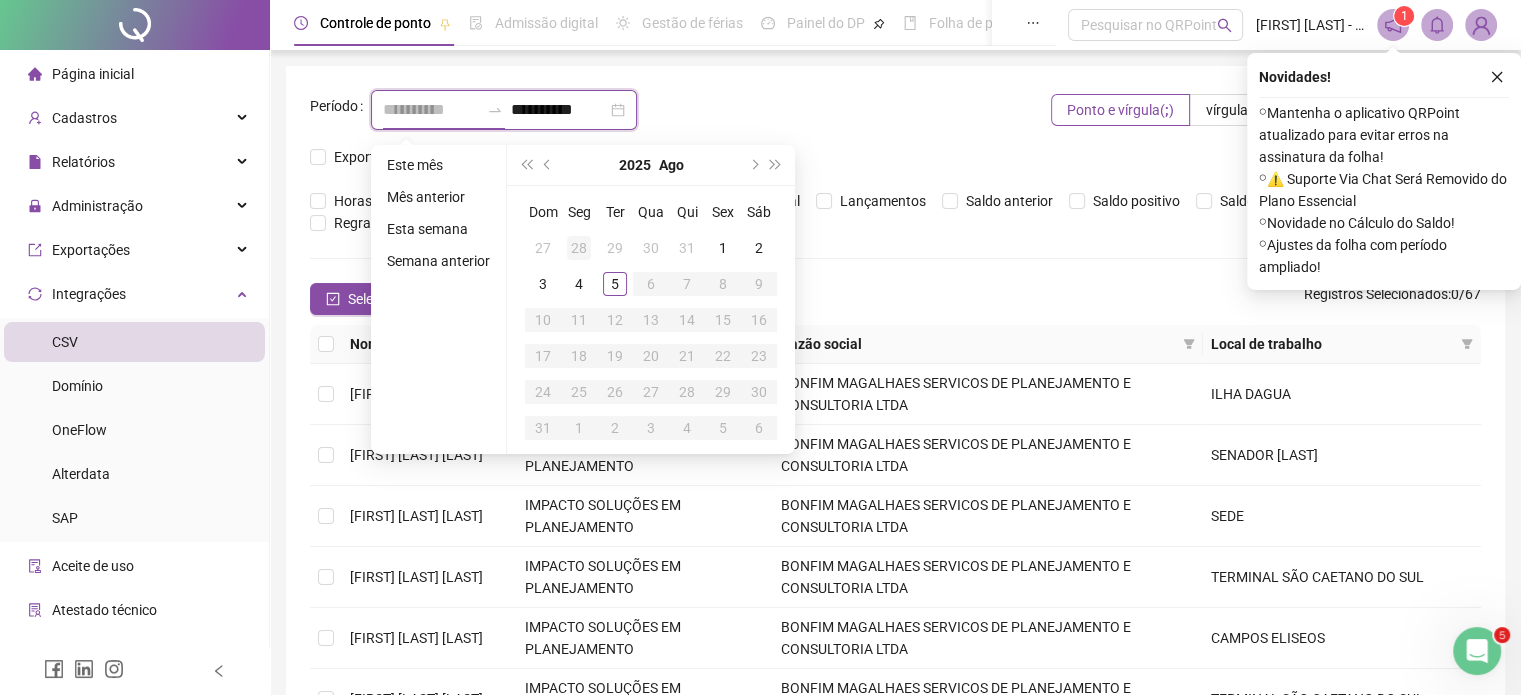 type on "**********" 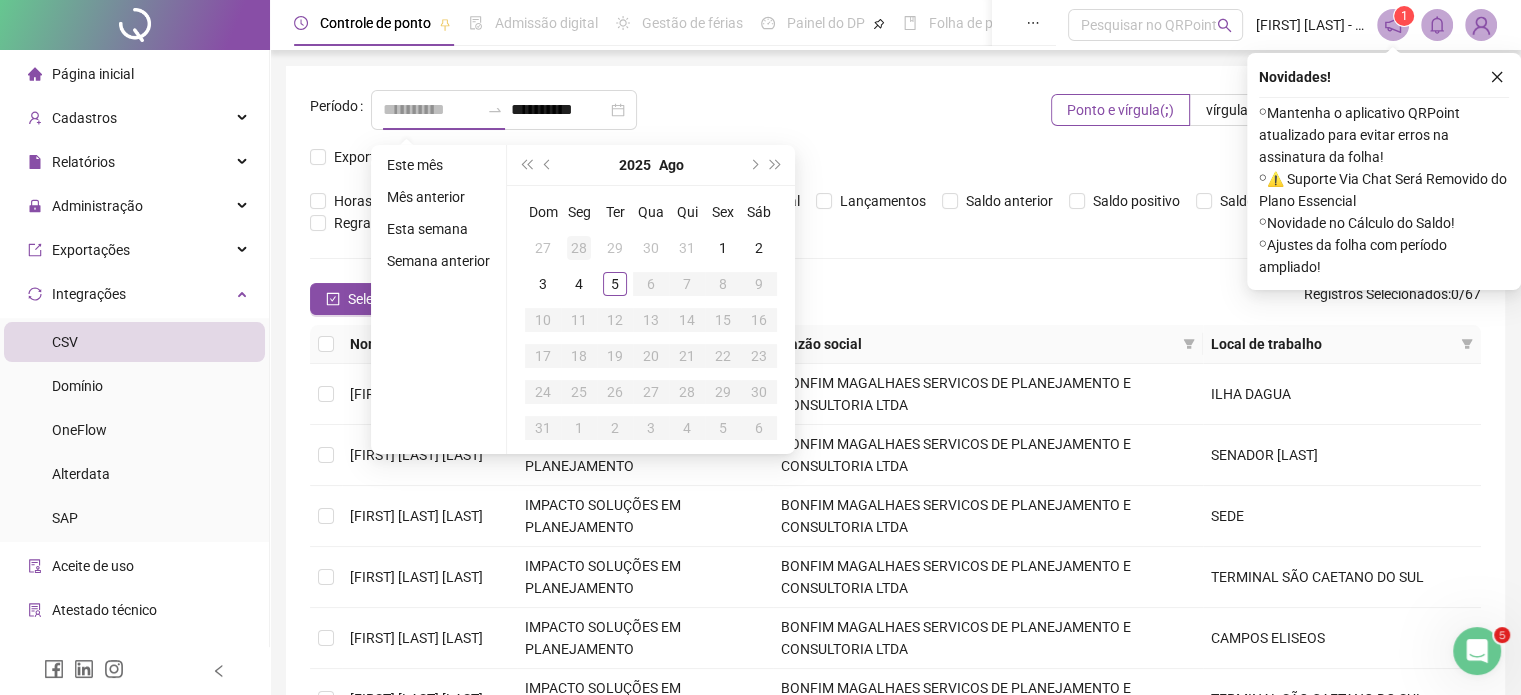 click on "28" at bounding box center [579, 248] 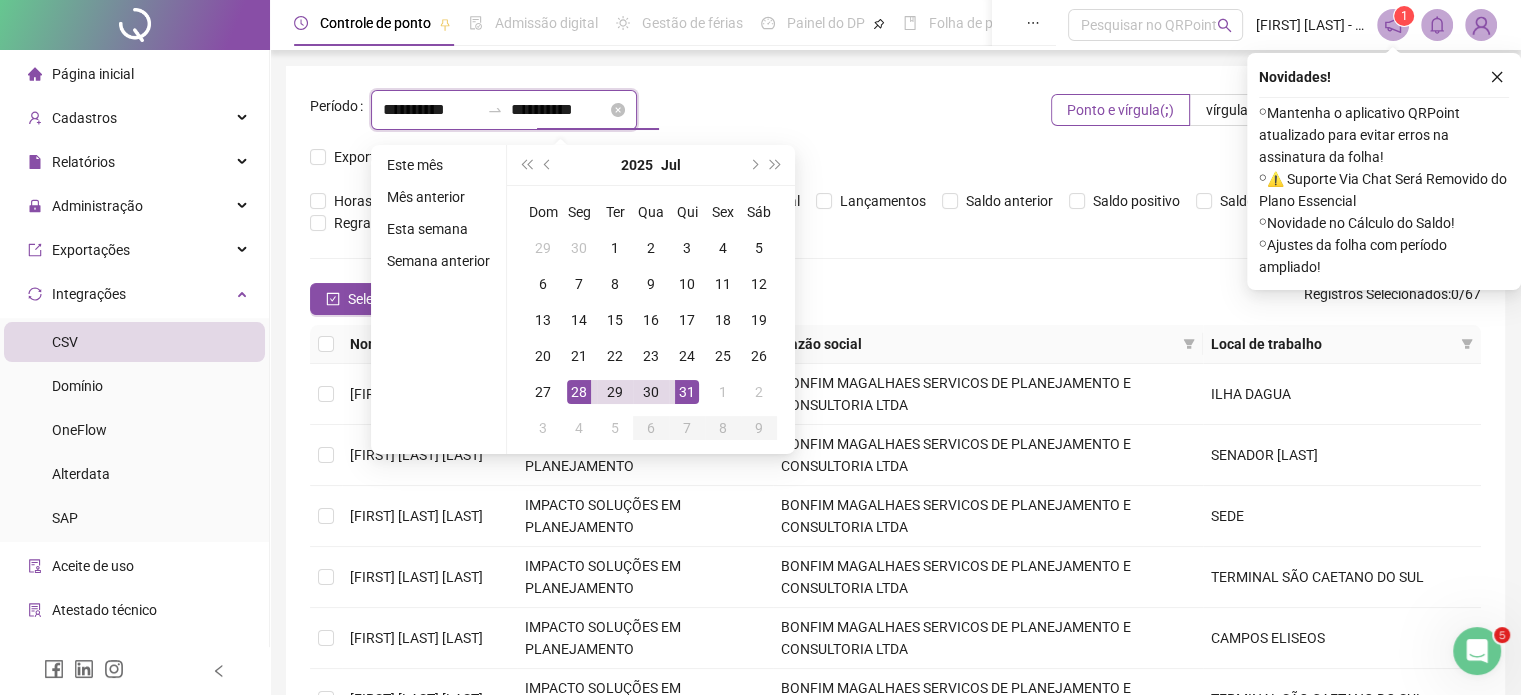 click on "**********" at bounding box center [559, 110] 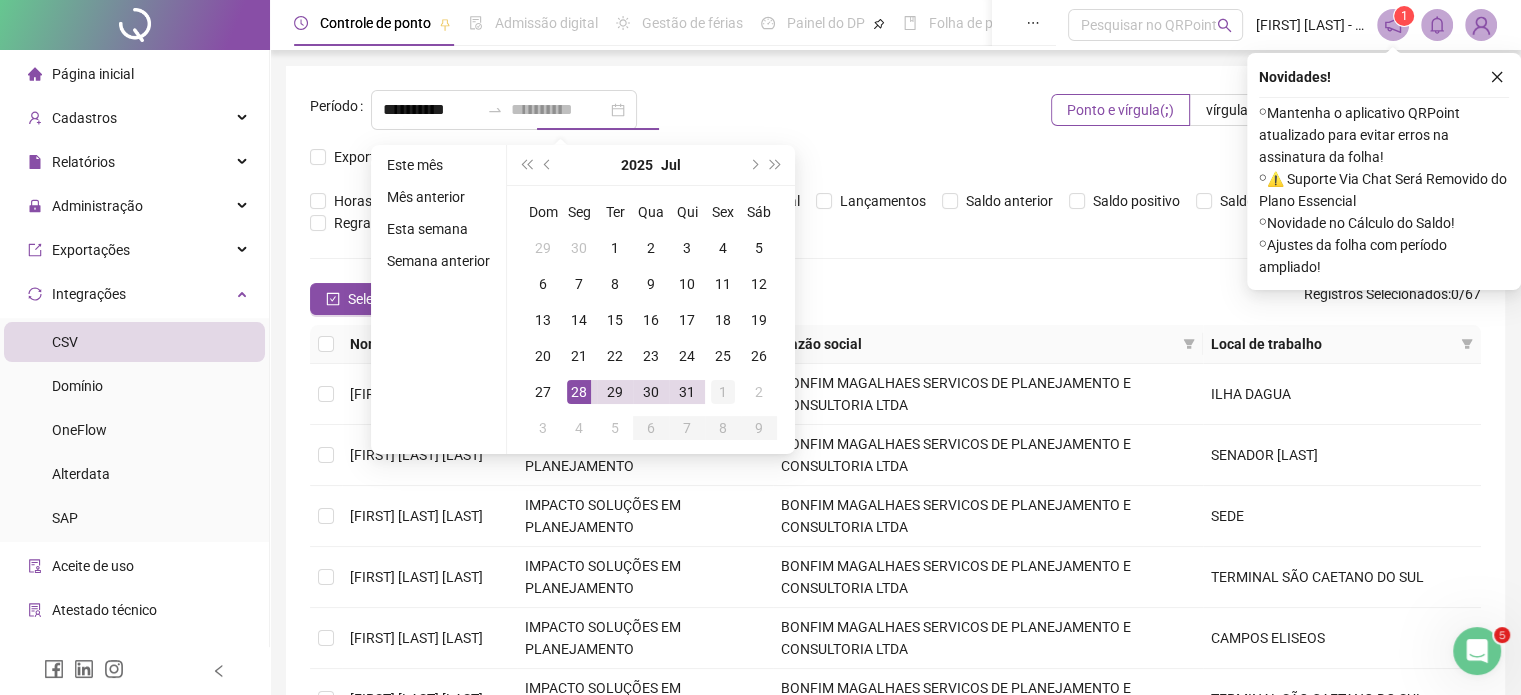 click on "1" at bounding box center [723, 392] 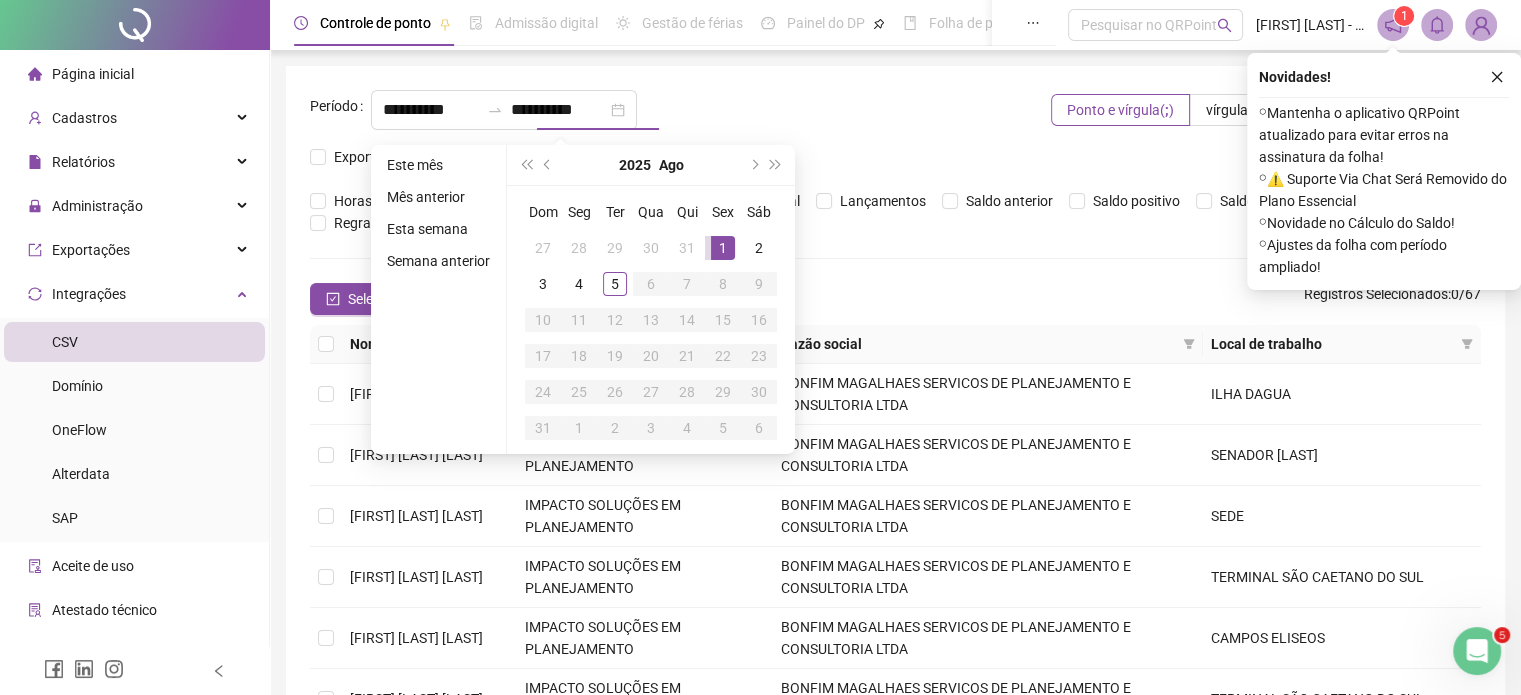 type on "**********" 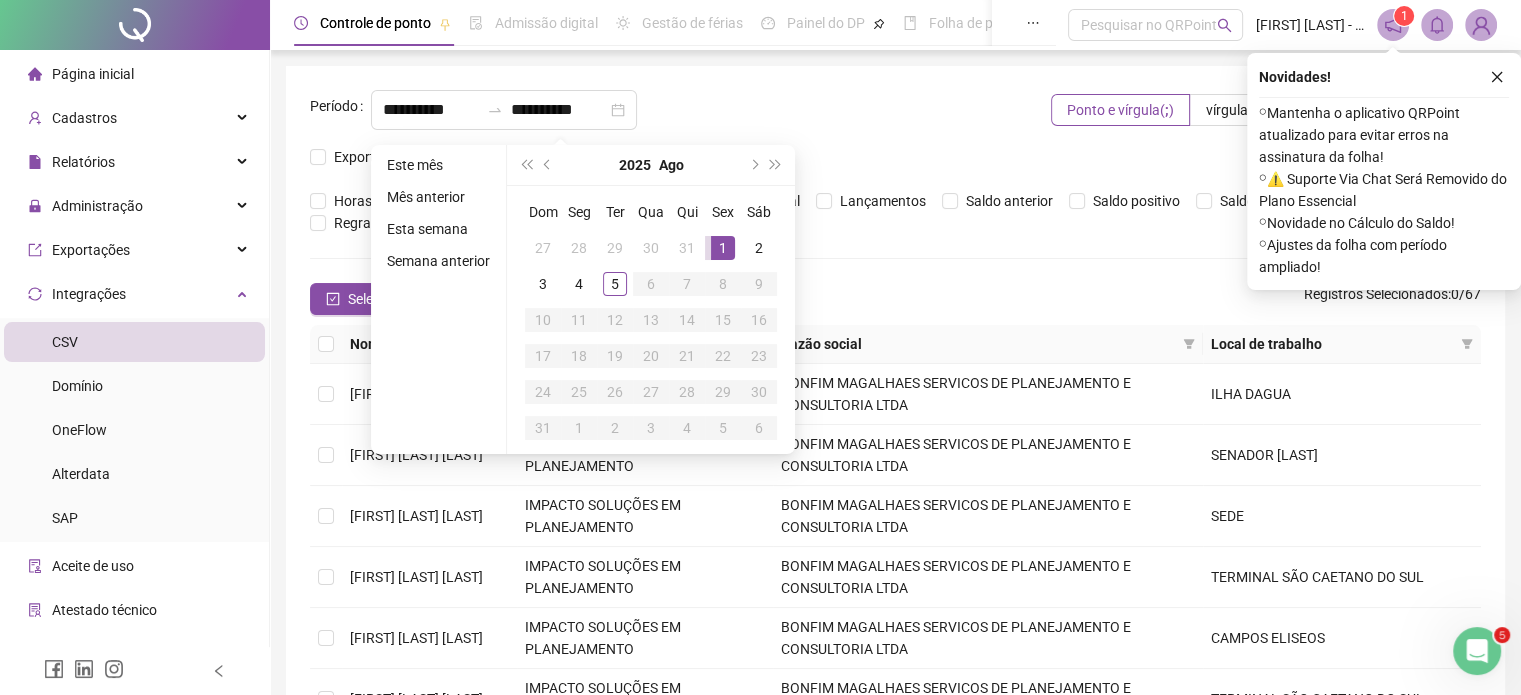 type on "**********" 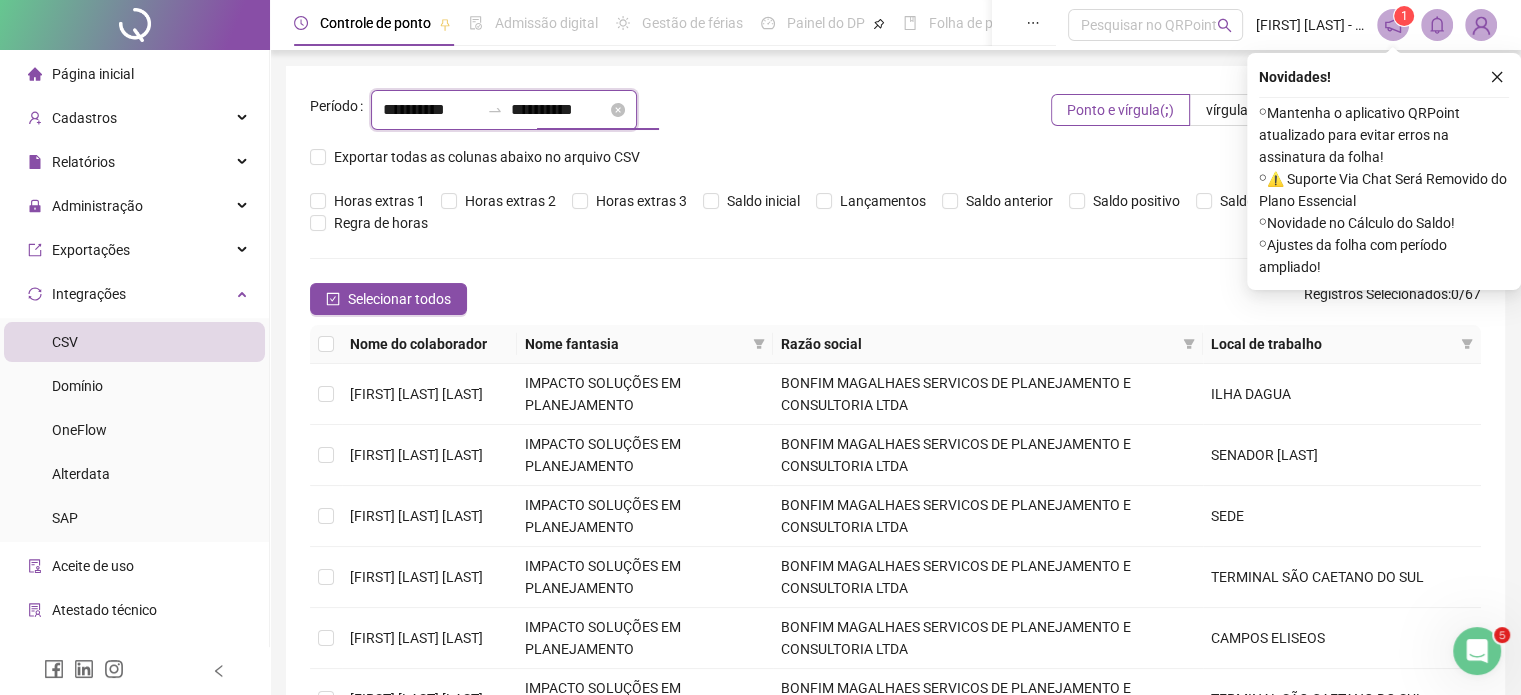 click on "**********" at bounding box center [559, 110] 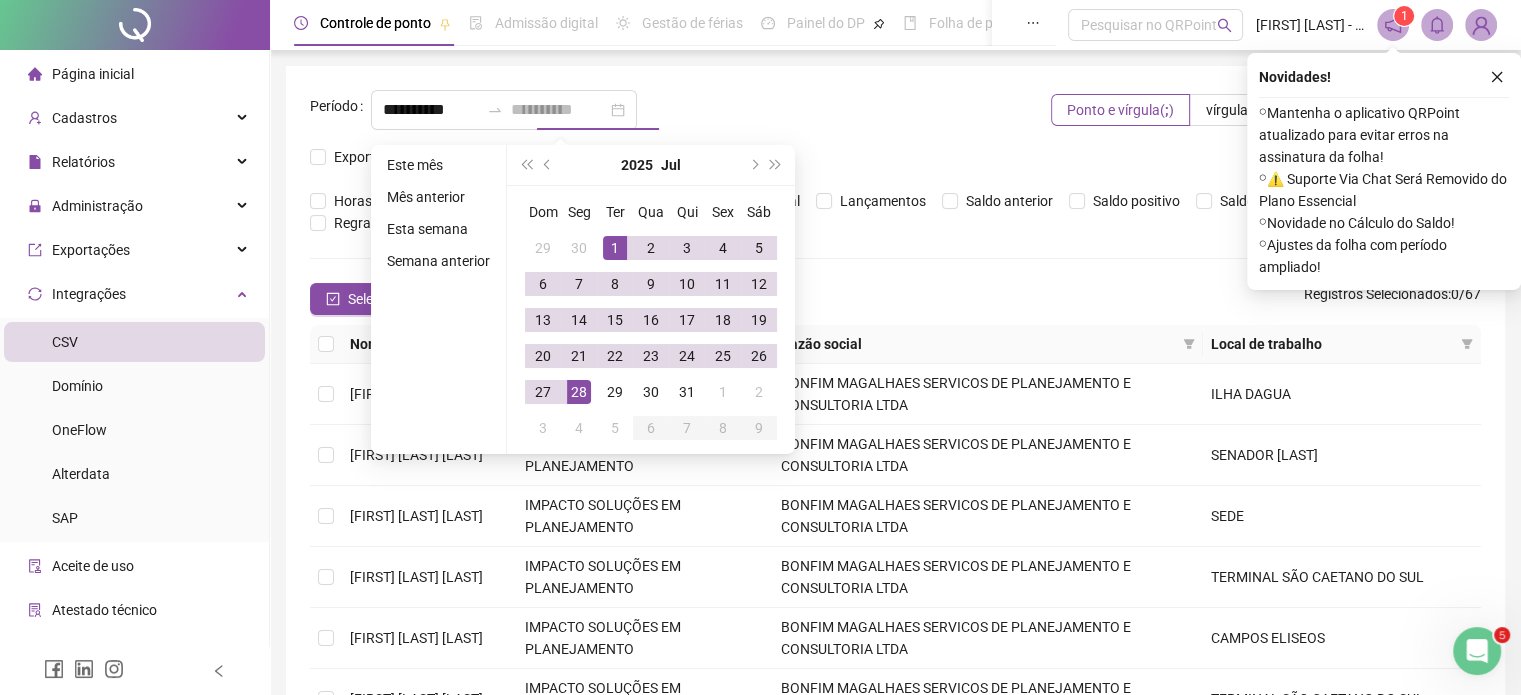 click on "28" at bounding box center (579, 392) 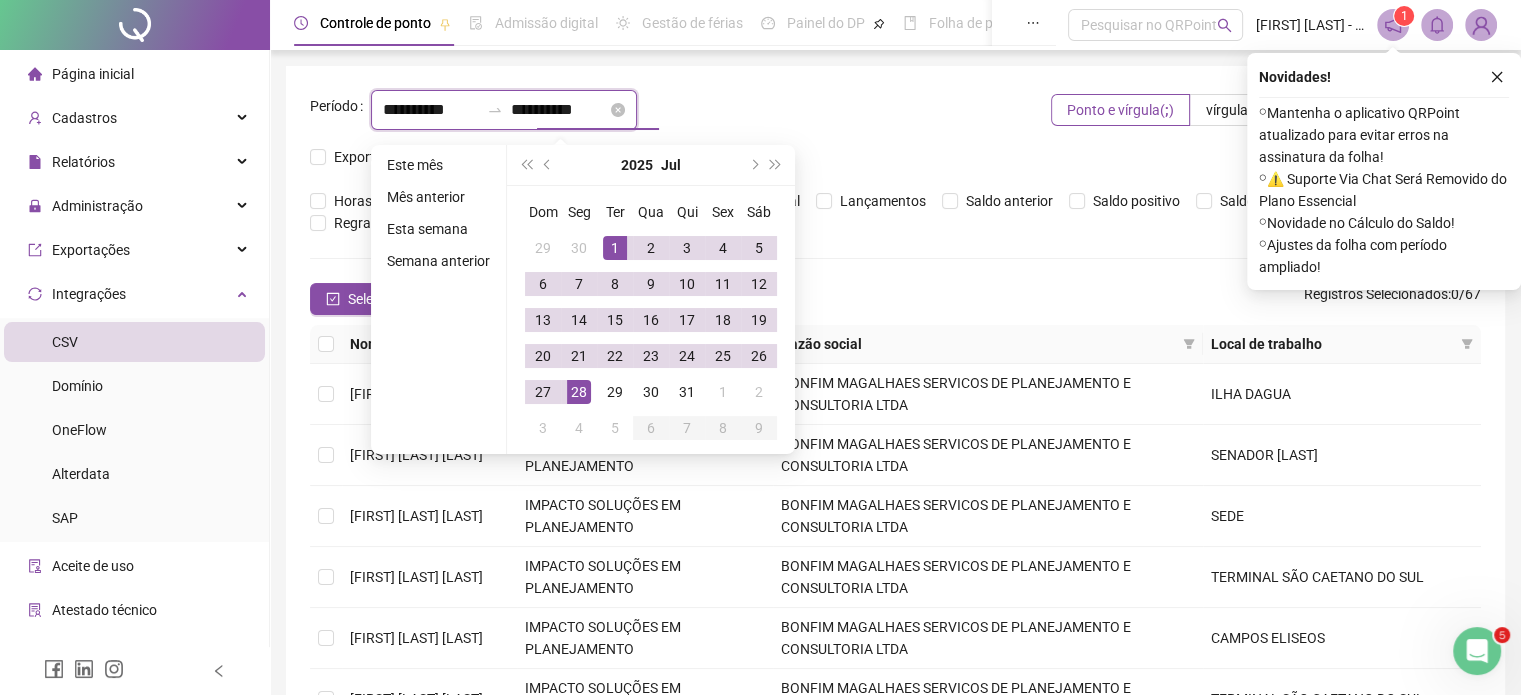 click on "**********" at bounding box center (559, 110) 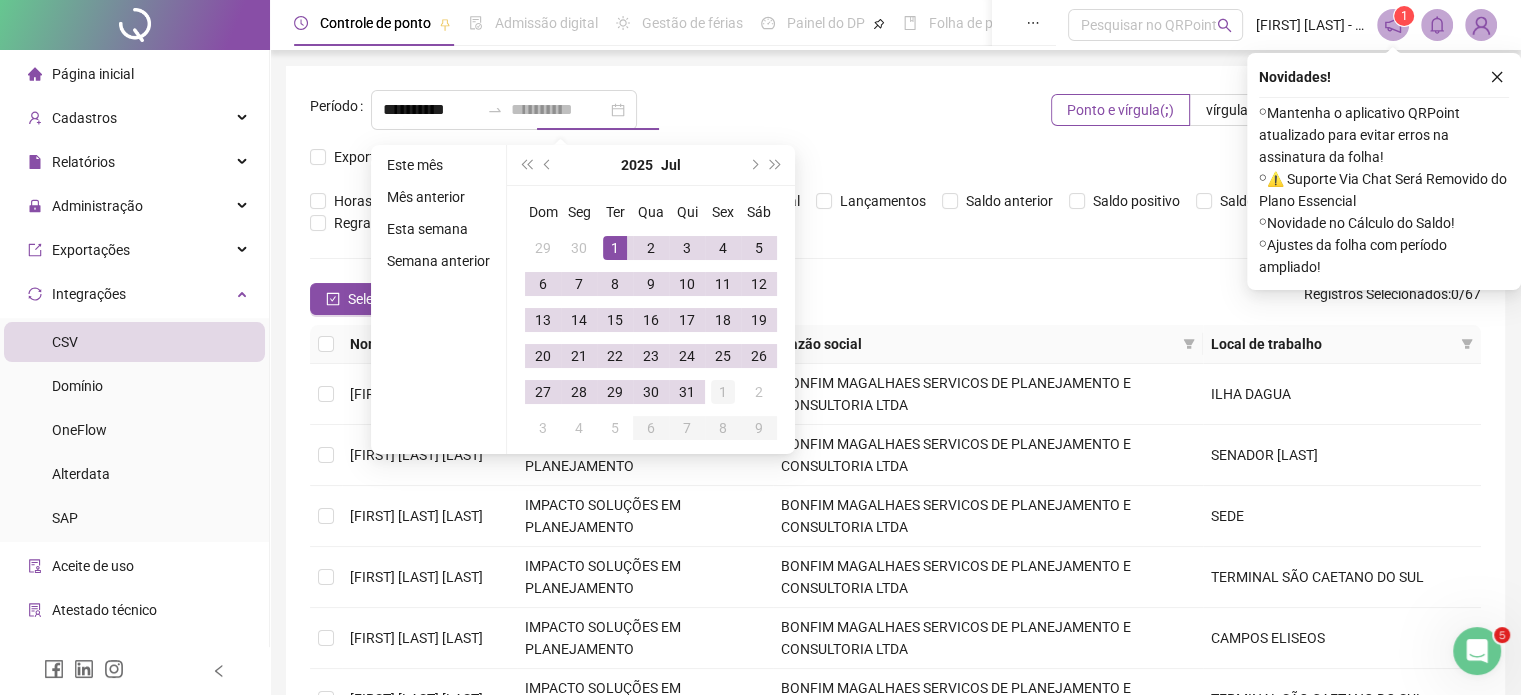 click on "1" at bounding box center [723, 392] 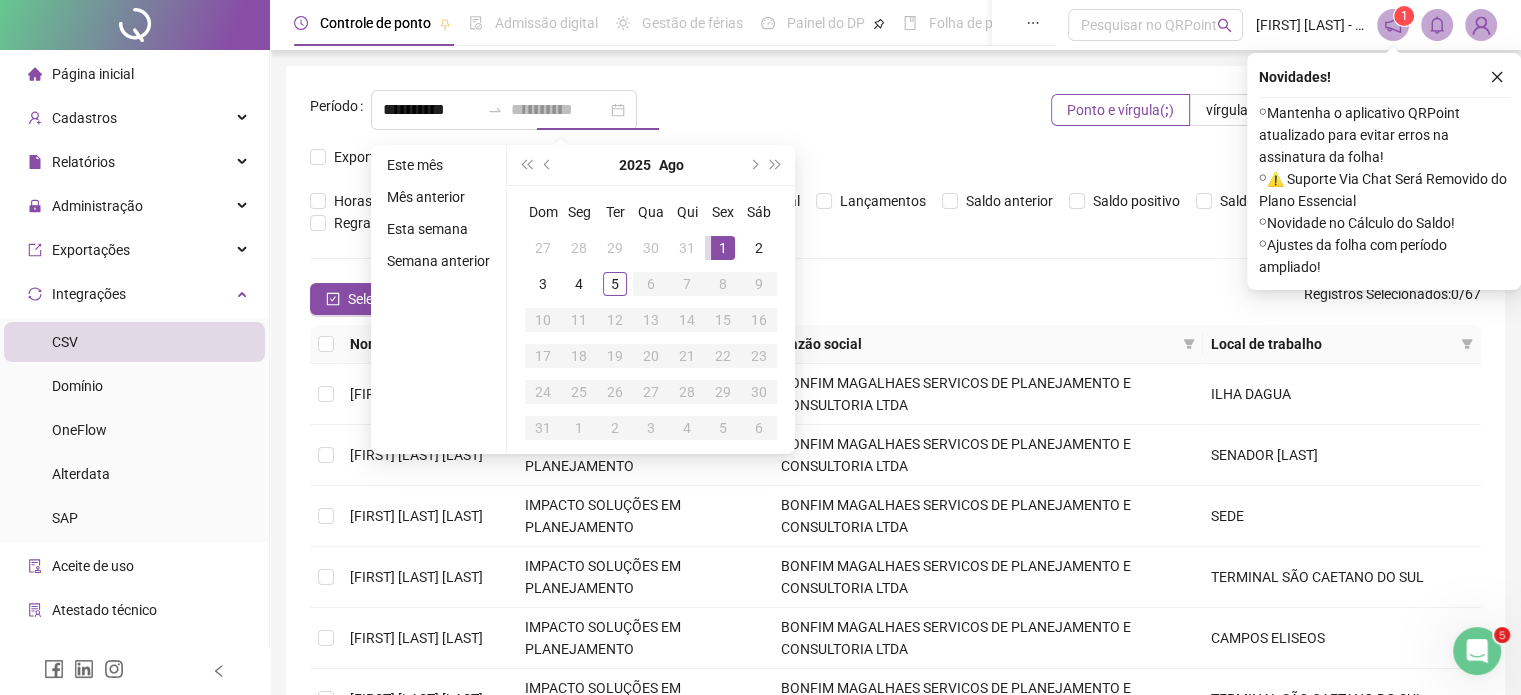 click on "1" at bounding box center (723, 248) 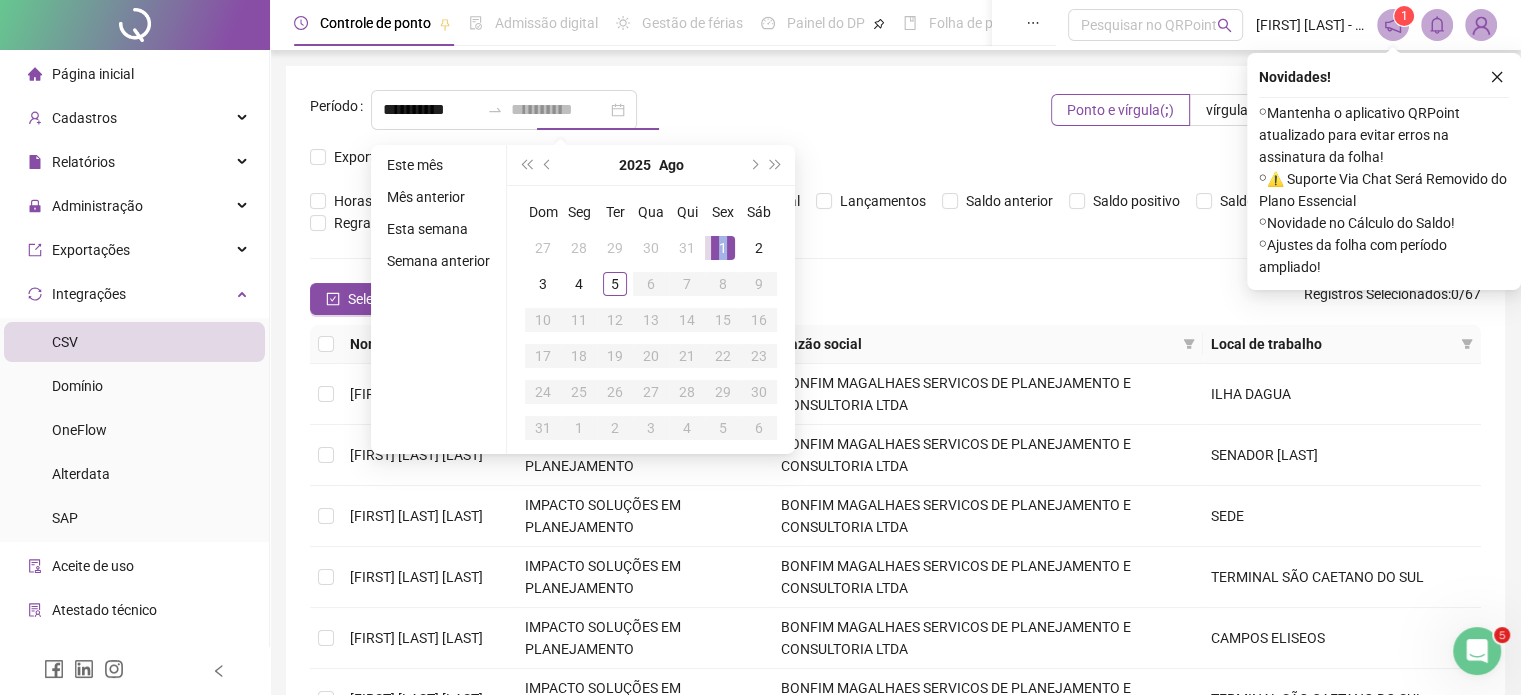click on "1" at bounding box center (723, 248) 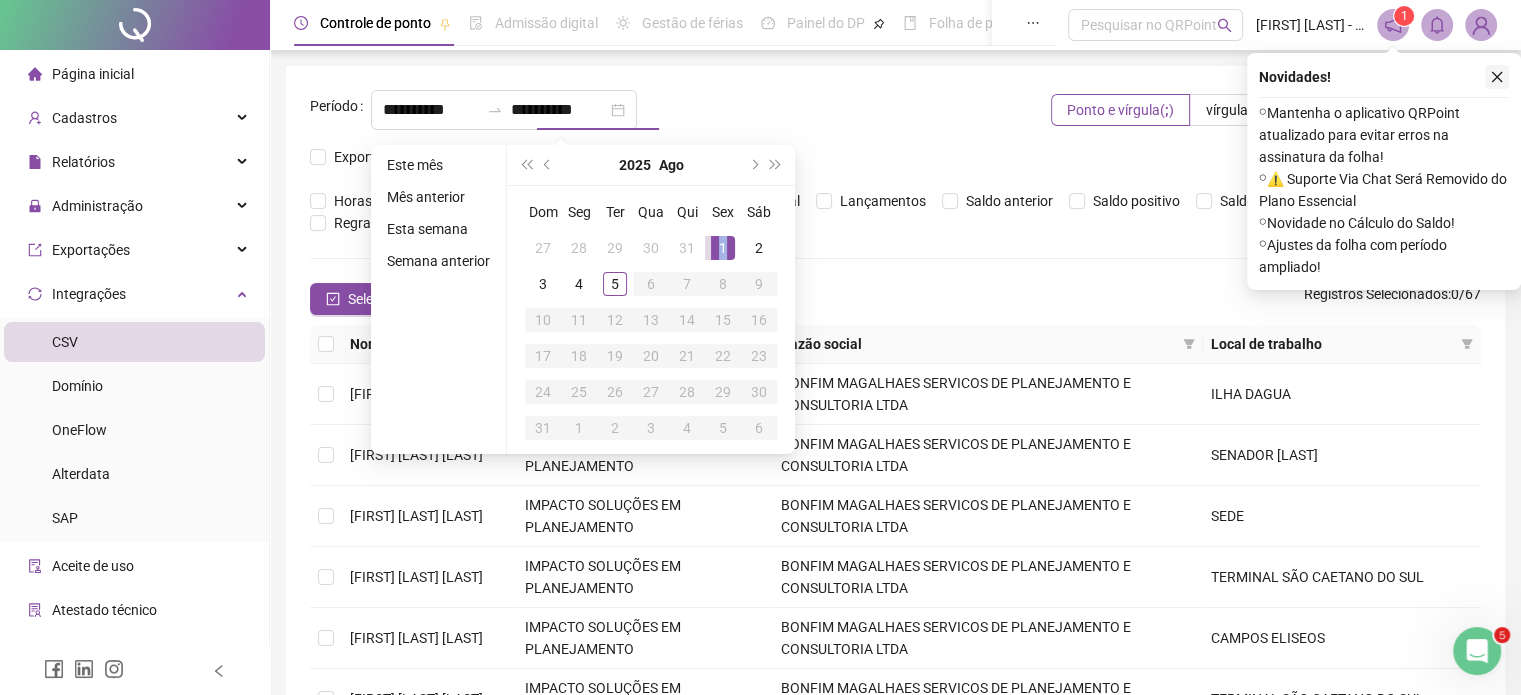type on "**********" 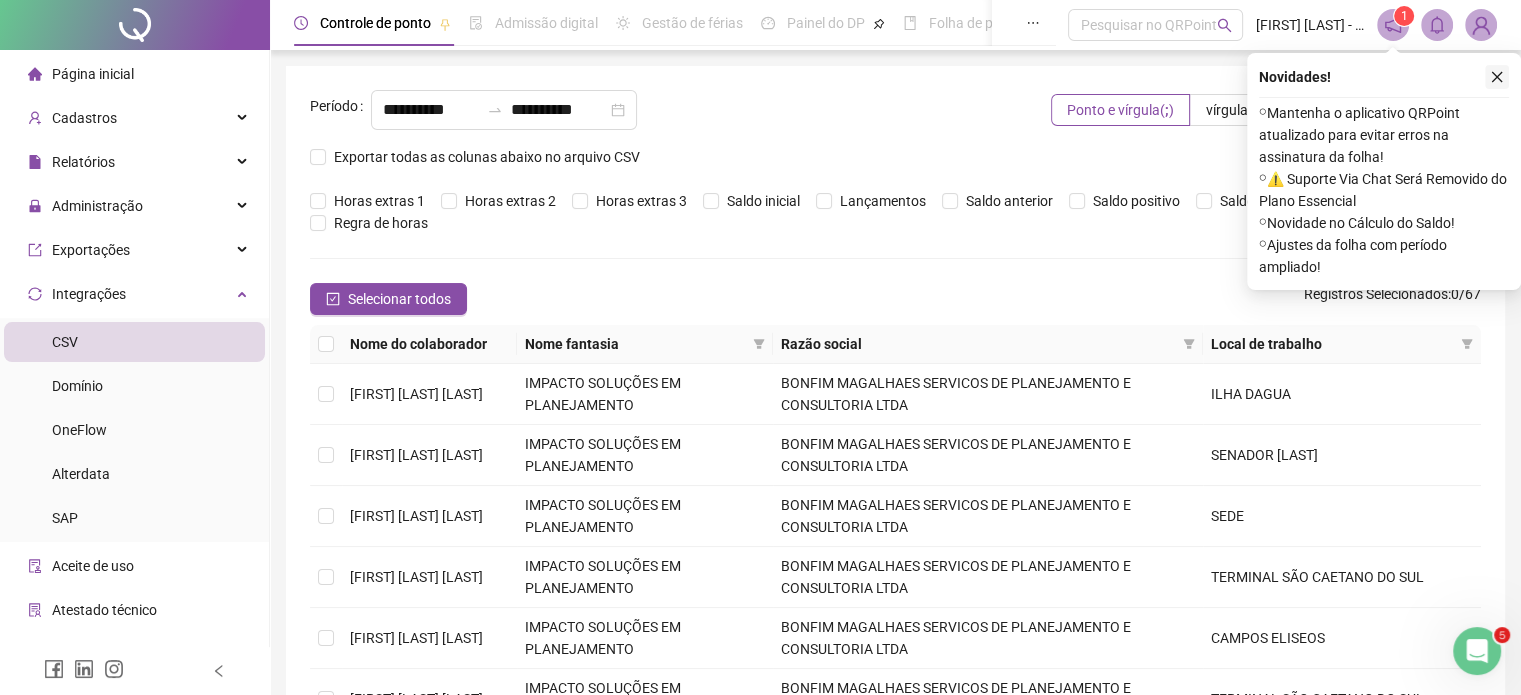 click 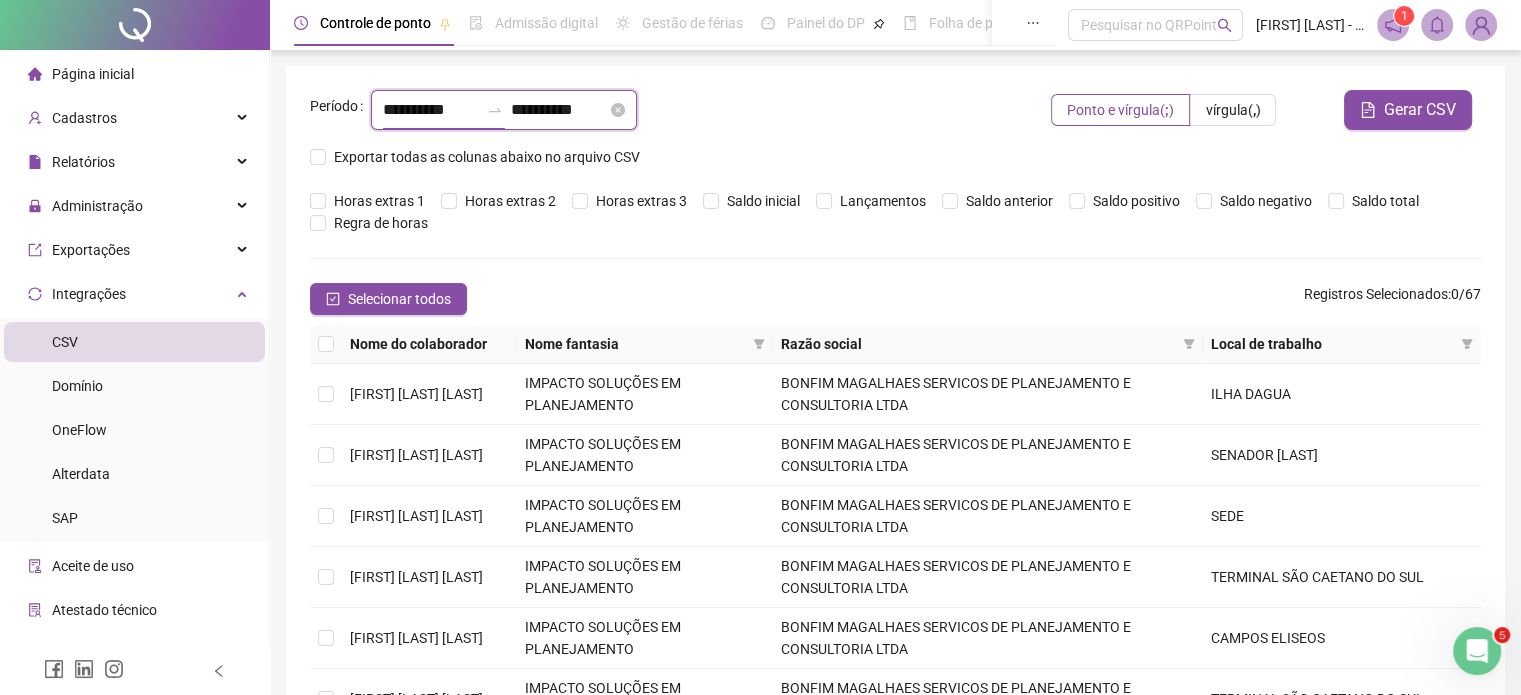 click on "**********" at bounding box center (431, 110) 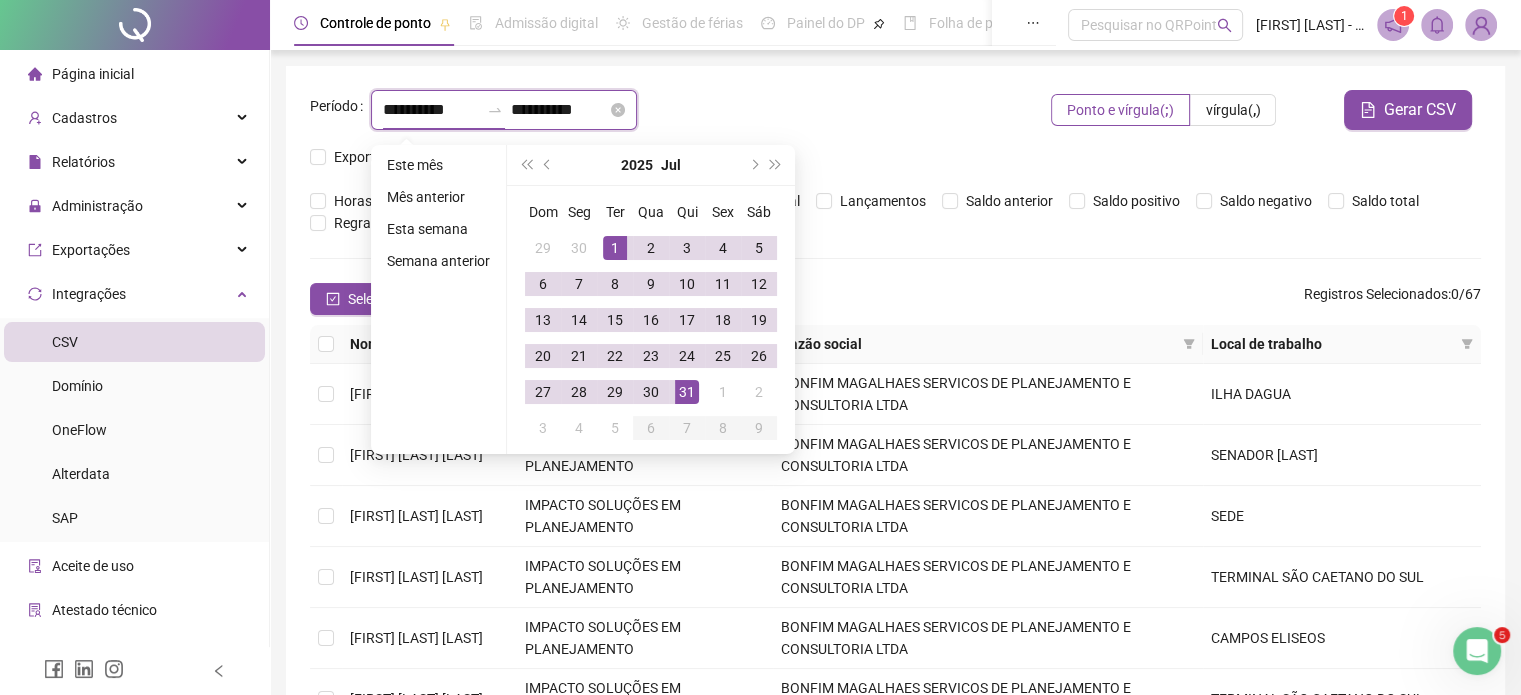 drag, startPoint x: 464, startPoint y: 112, endPoint x: 441, endPoint y: 109, distance: 23.194826 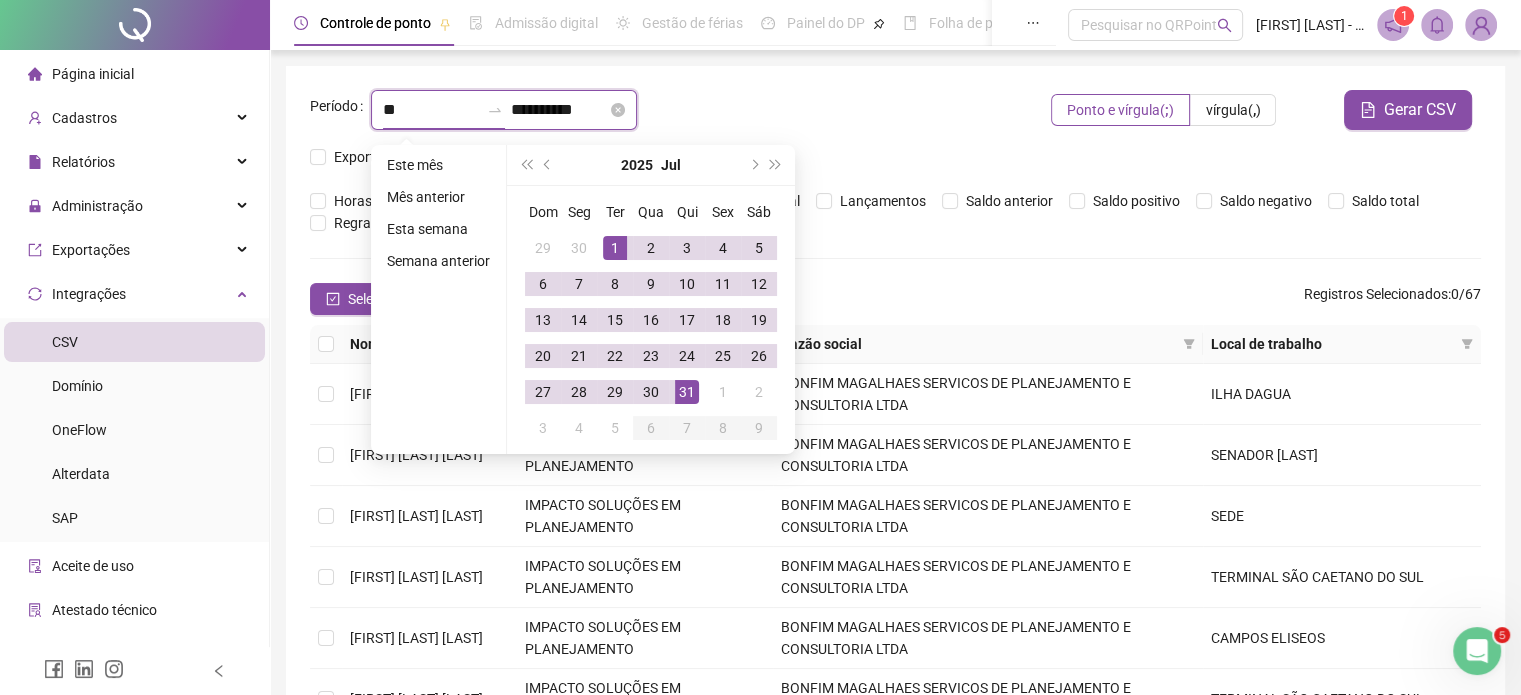 type on "*" 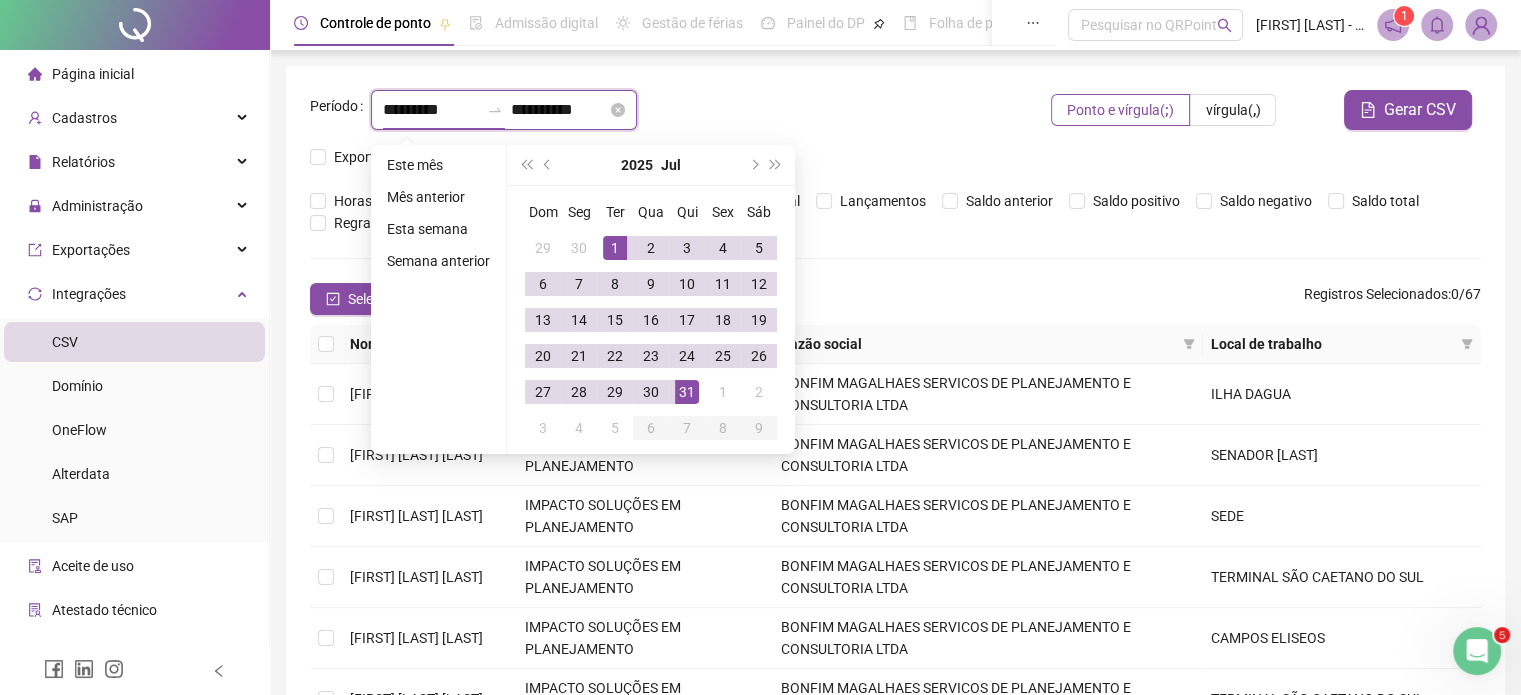 click on "*********" at bounding box center [431, 110] 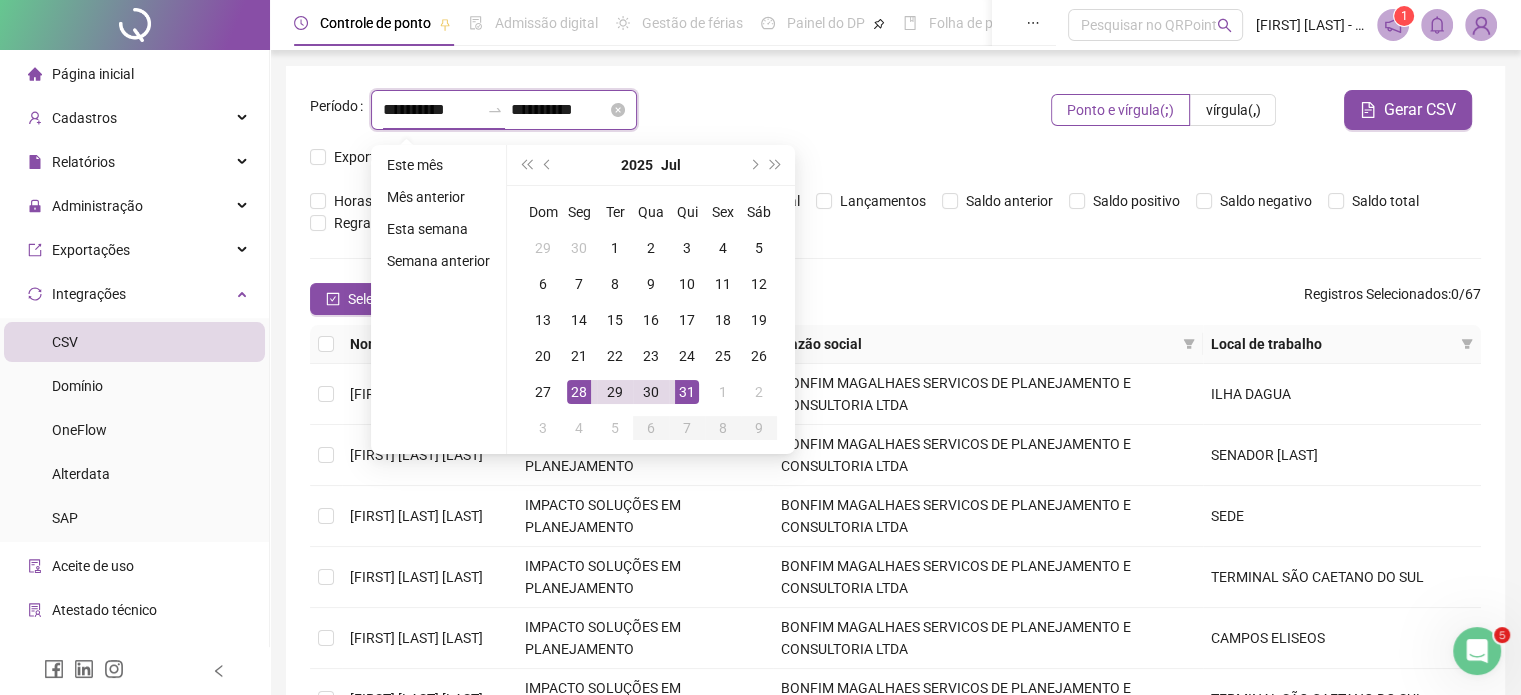 type on "**********" 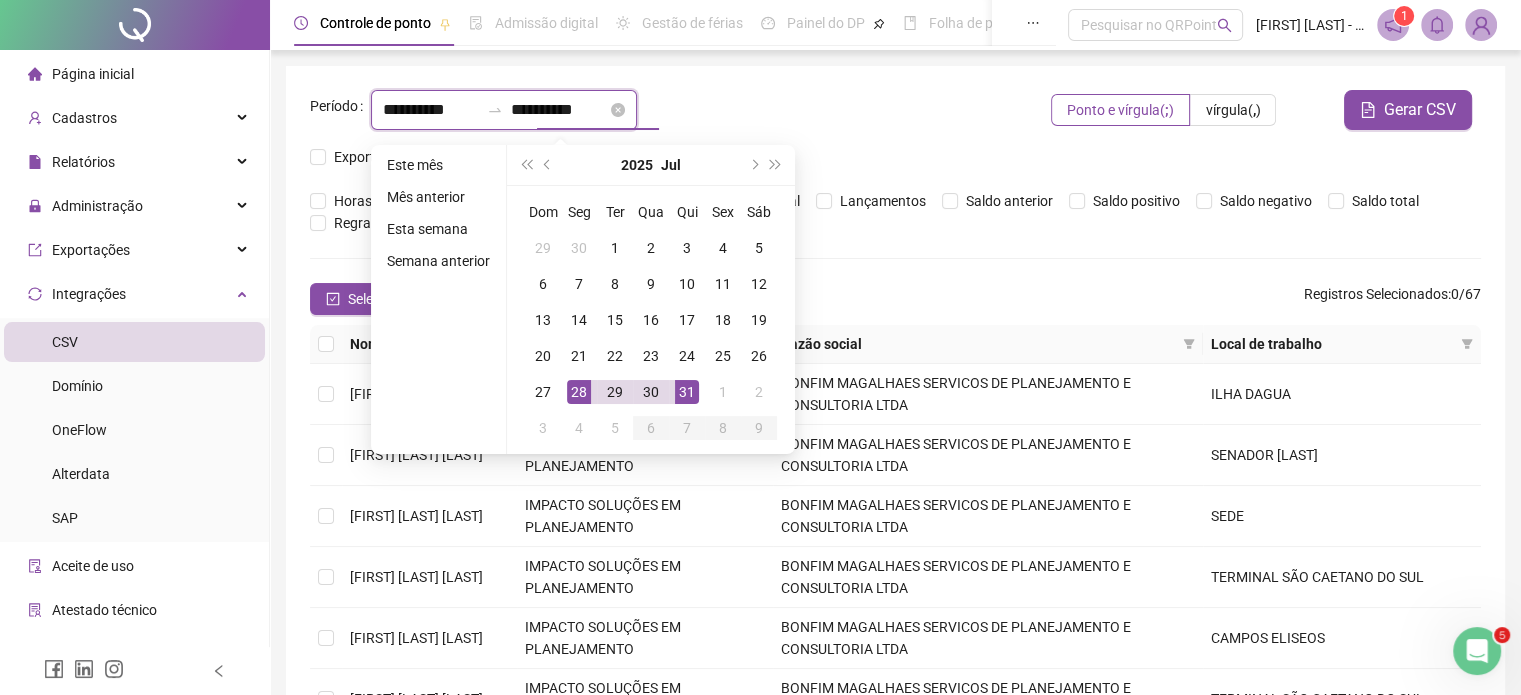 click on "**********" at bounding box center (559, 110) 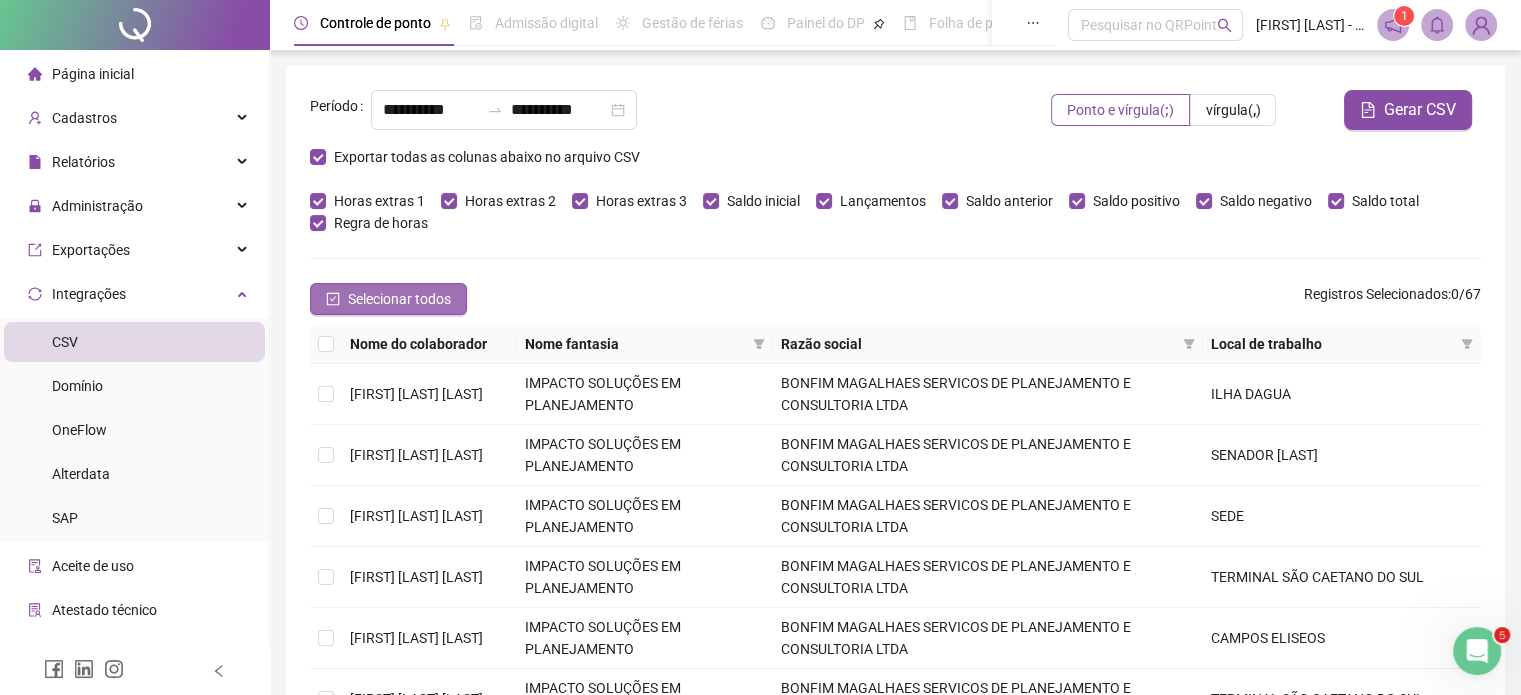 click on "Selecionar todos" at bounding box center [388, 299] 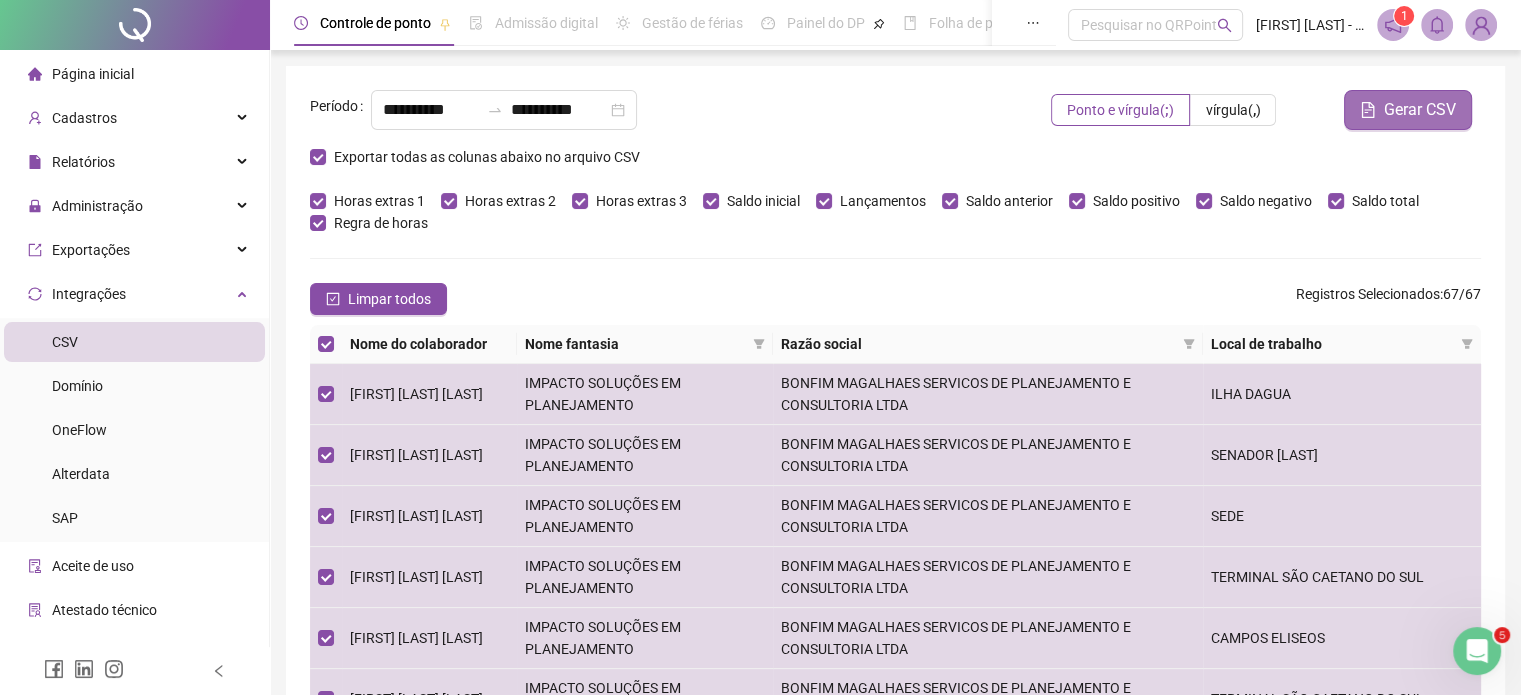 click on "Gerar CSV" at bounding box center [1420, 110] 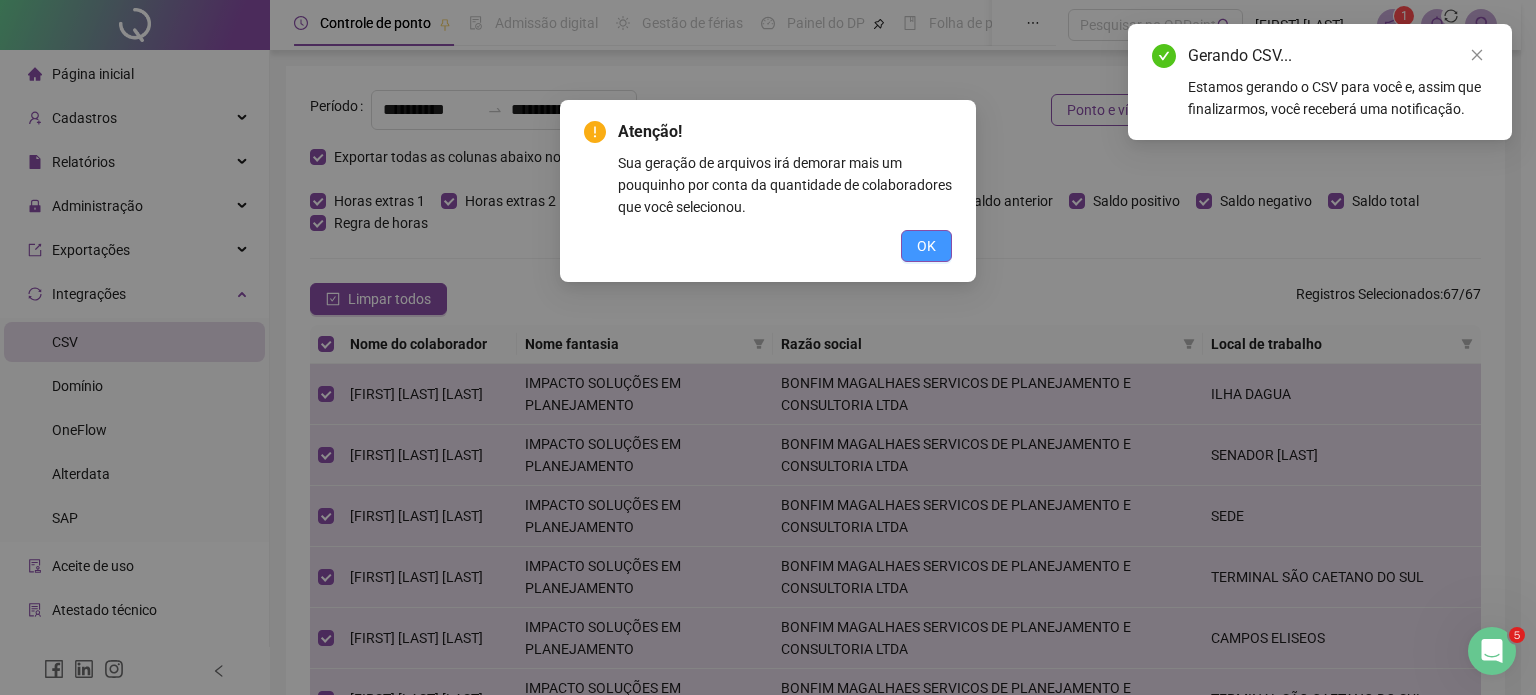 click on "OK" at bounding box center [926, 246] 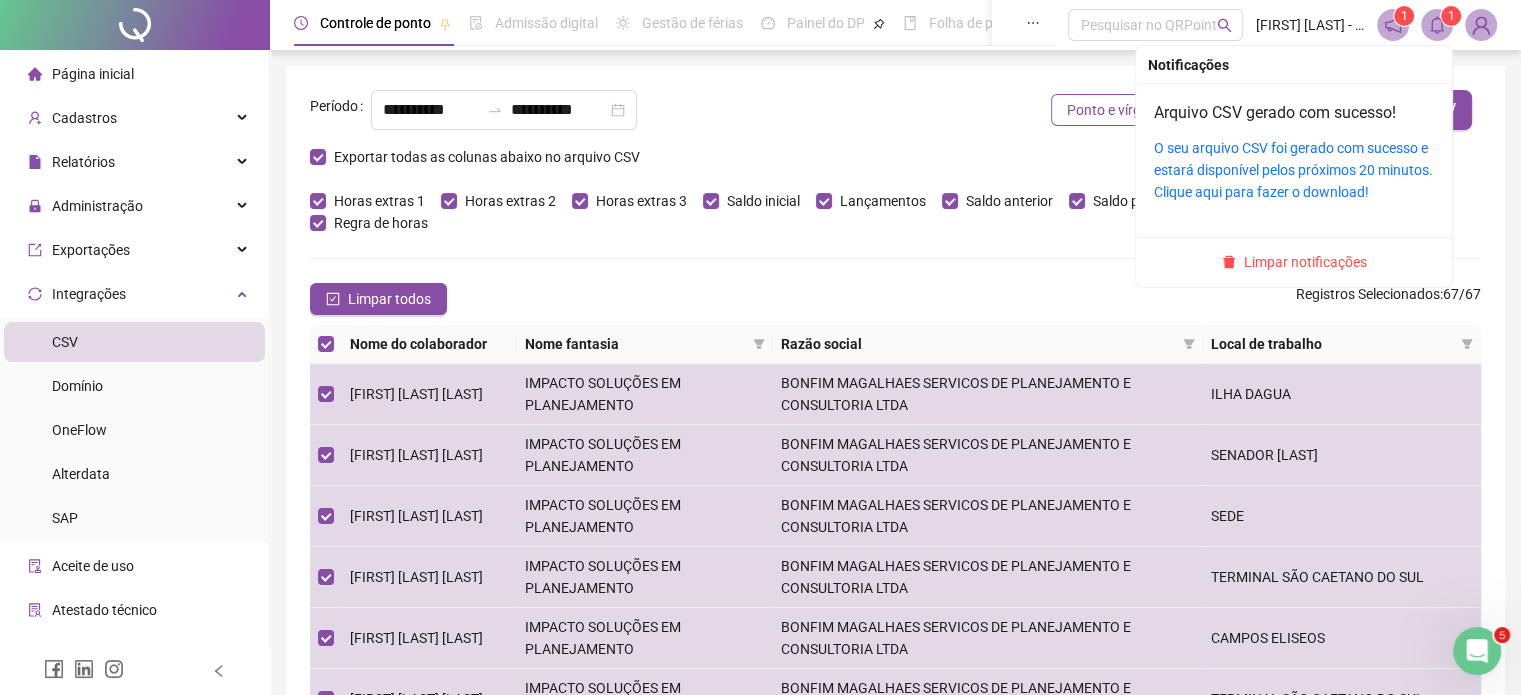 click on "O seu arquivo CSV foi gerado com sucesso e estará disponível pelos próximos 20 minutos.
Clique aqui para fazer o download!" at bounding box center (1294, 170) 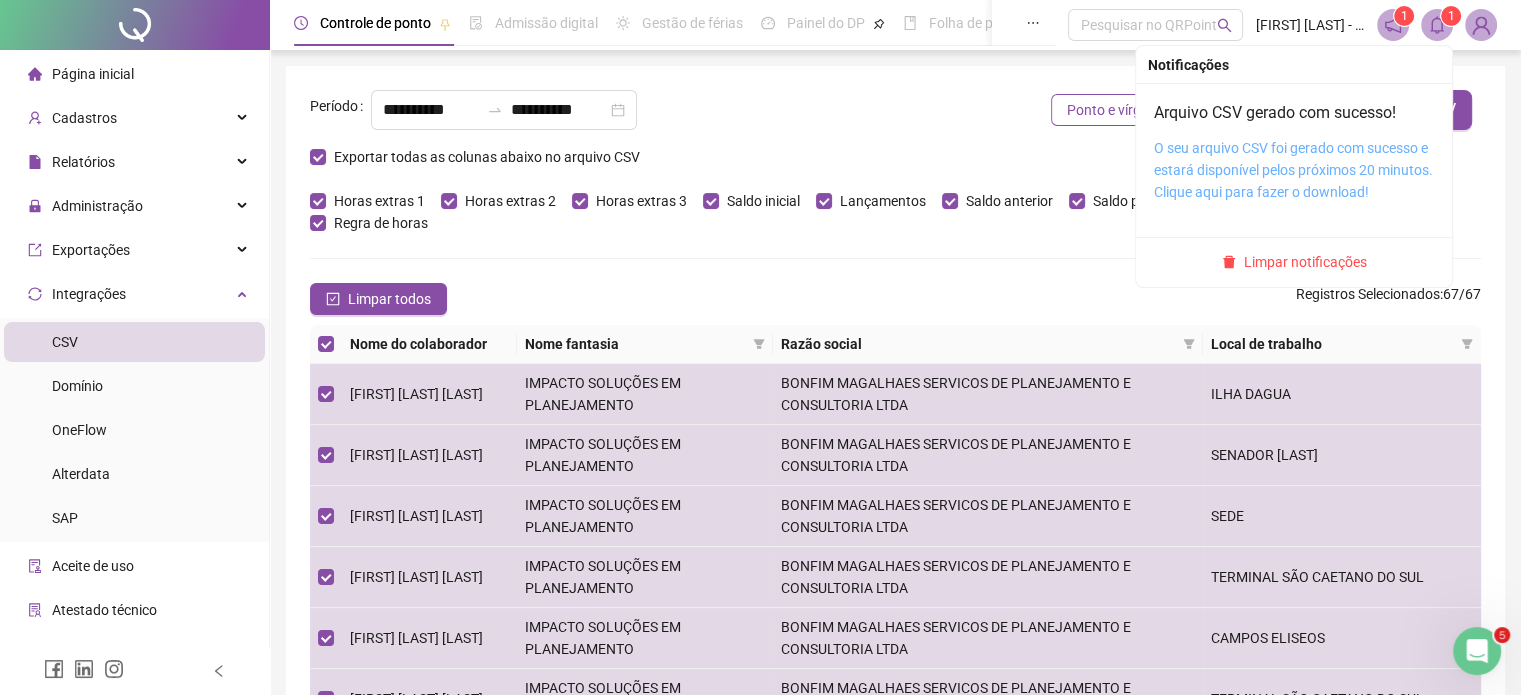 click on "O seu arquivo CSV foi gerado com sucesso e estará disponível pelos próximos 20 minutos.
Clique aqui para fazer o download!" at bounding box center (1293, 170) 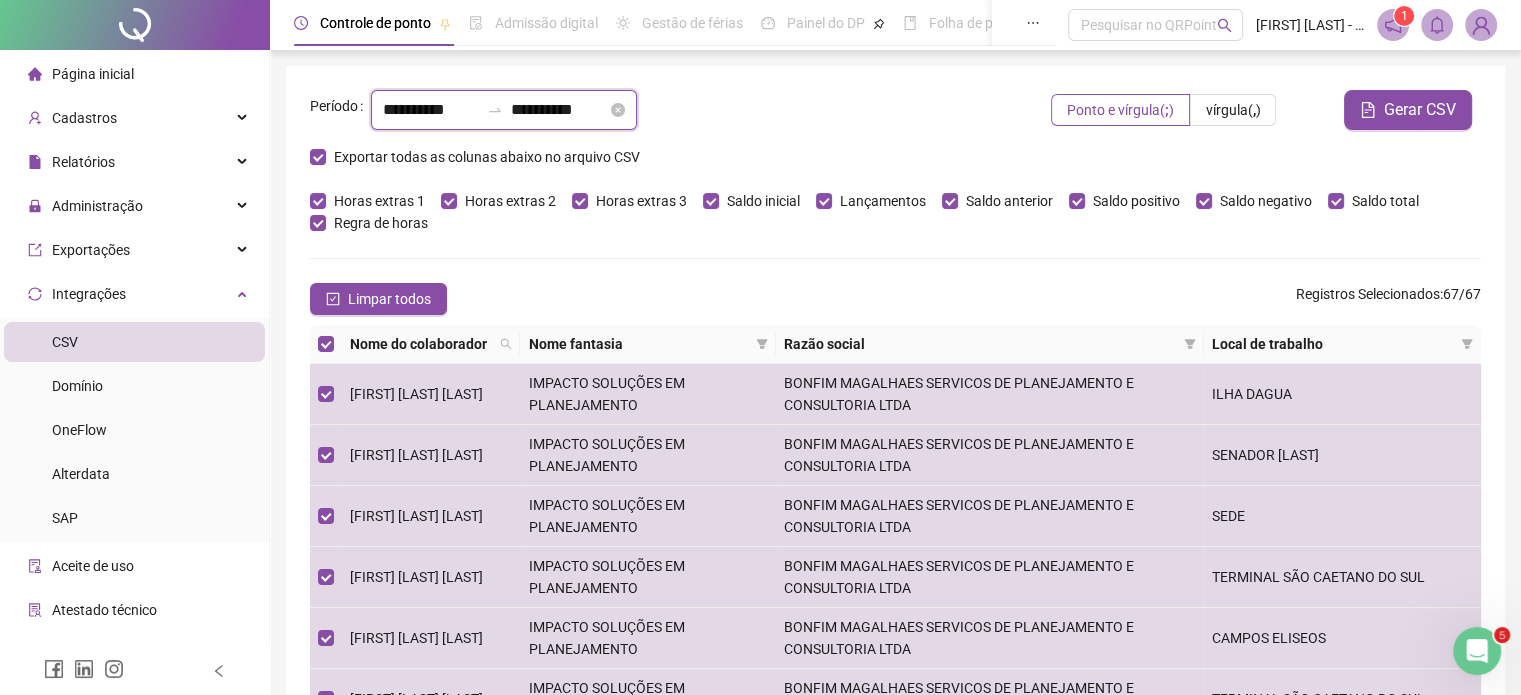 click on "**********" at bounding box center [559, 110] 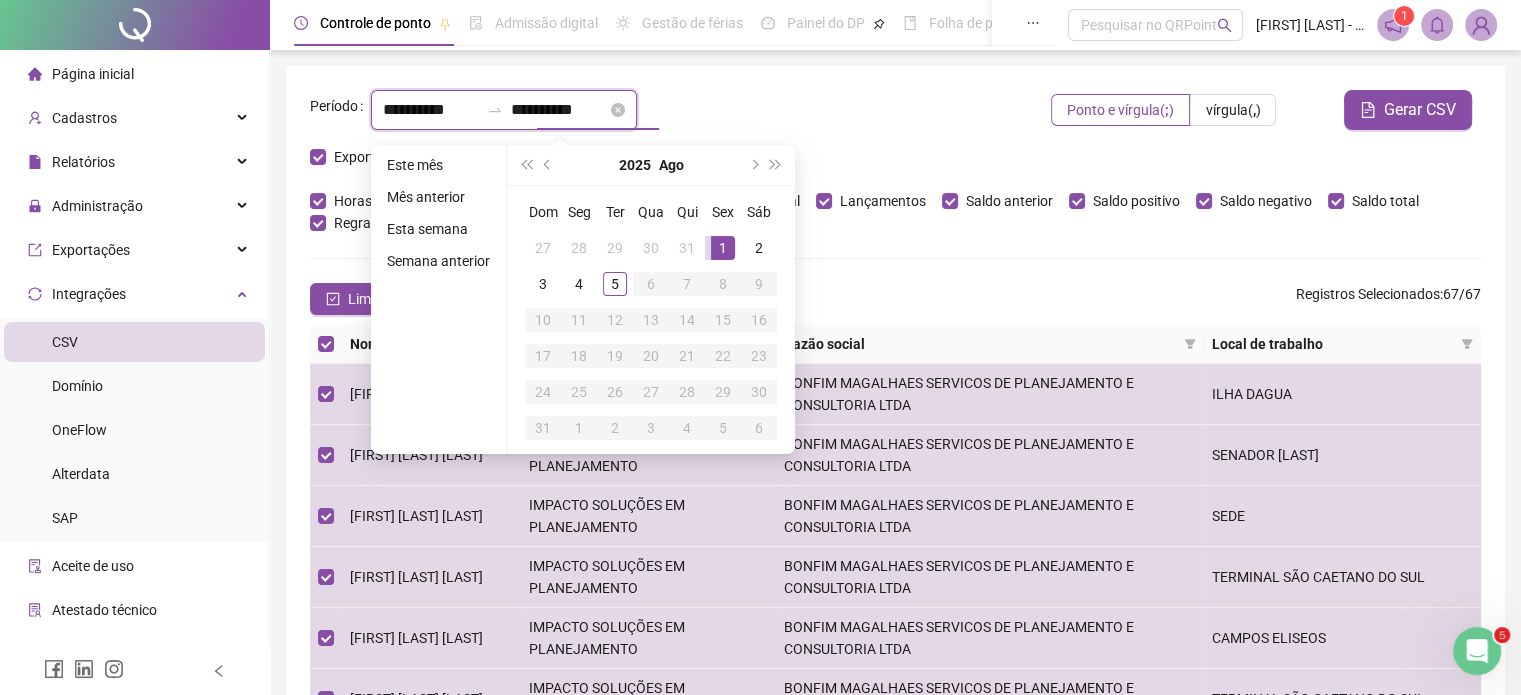 click on "**********" at bounding box center [559, 110] 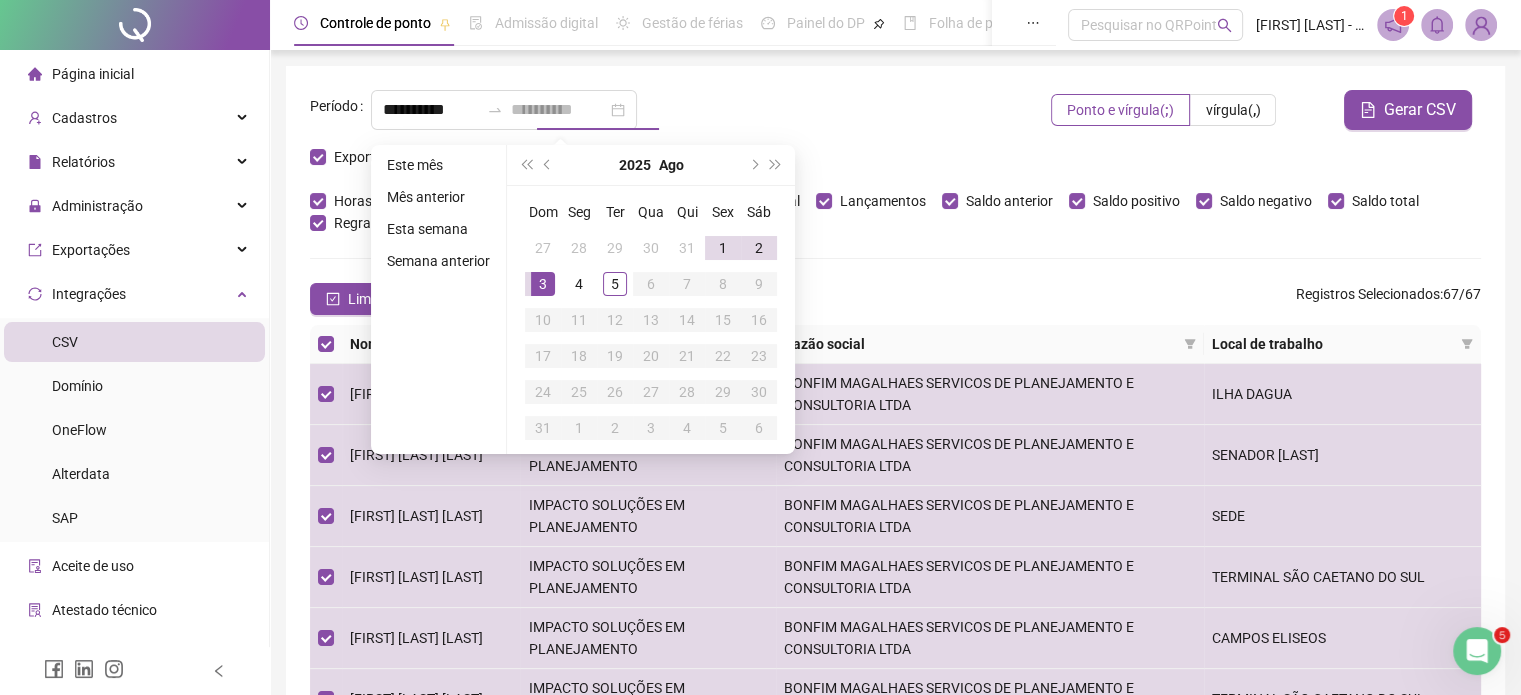 click on "3" at bounding box center [543, 284] 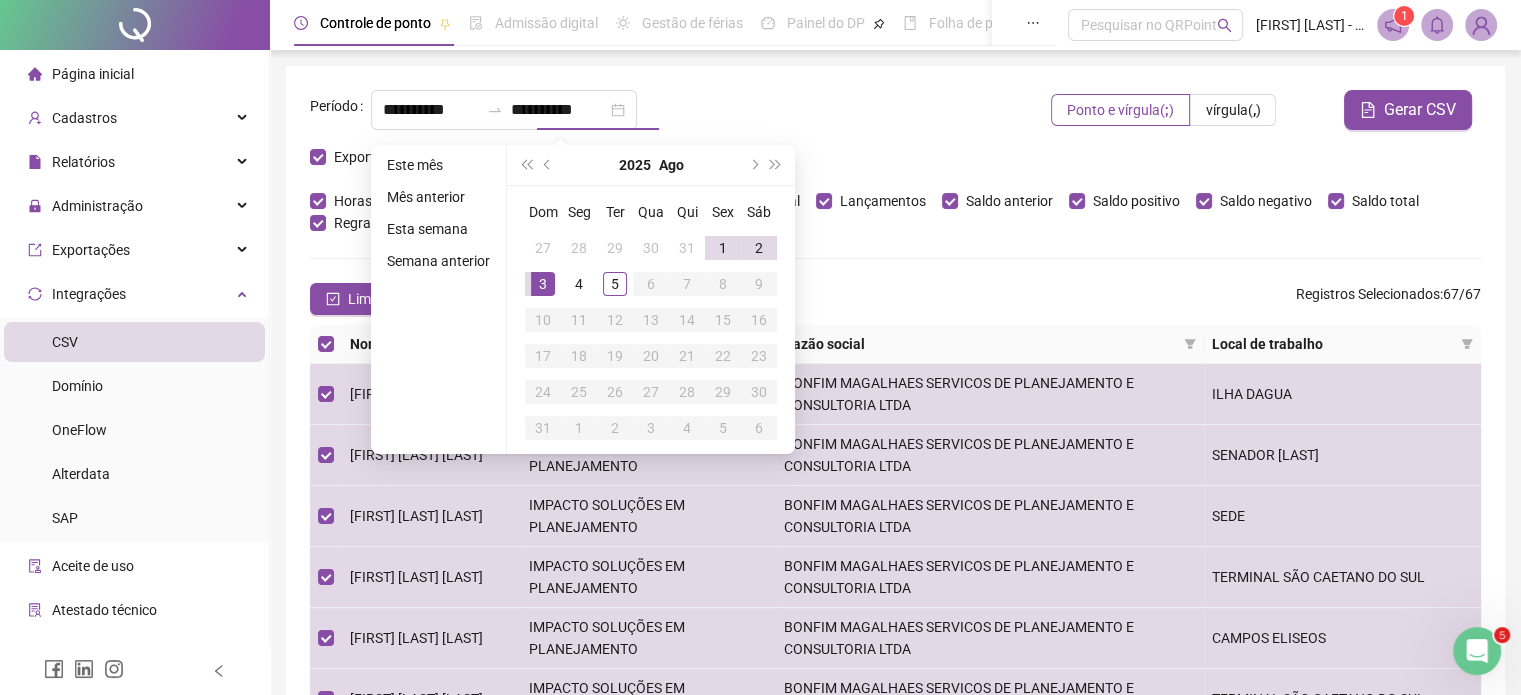 click on "**********" at bounding box center [682, 110] 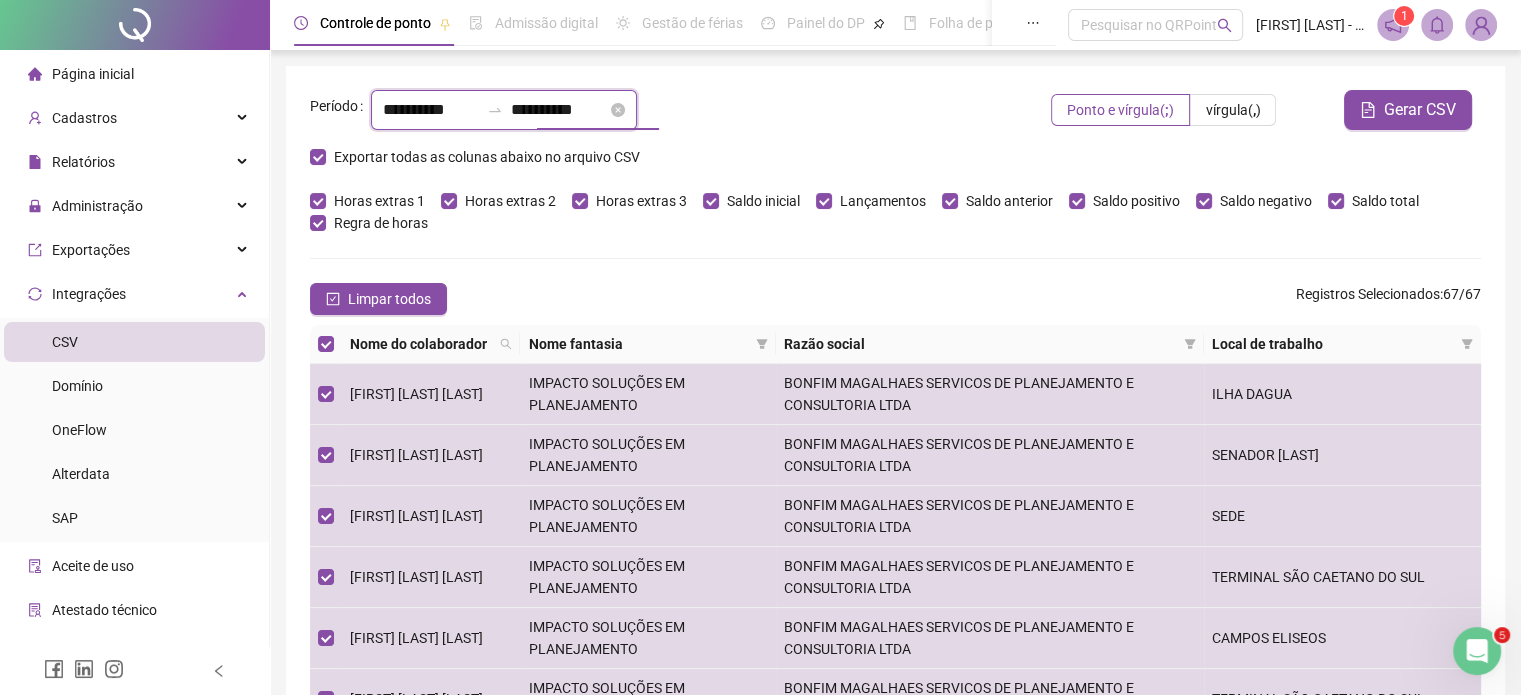 drag, startPoint x: 537, startPoint y: 108, endPoint x: 656, endPoint y: 111, distance: 119.03781 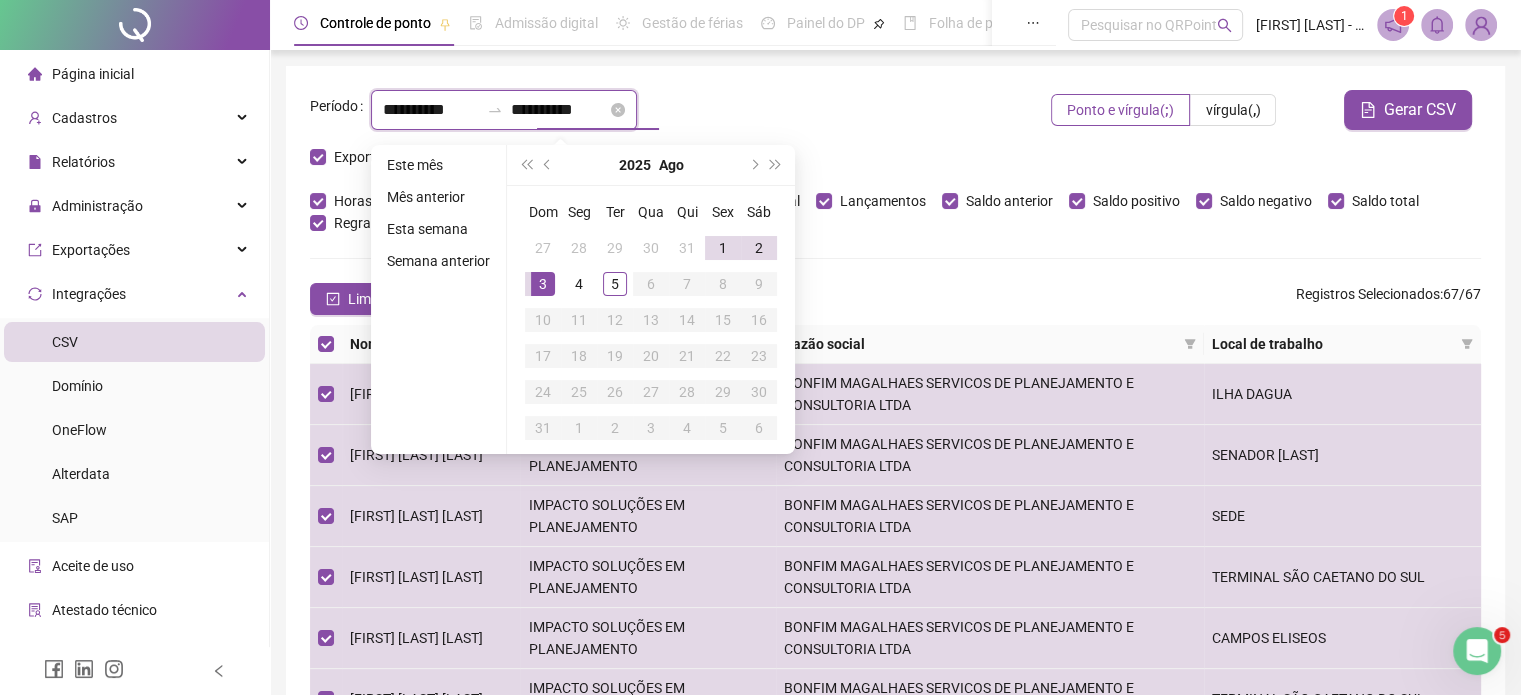 type on "**********" 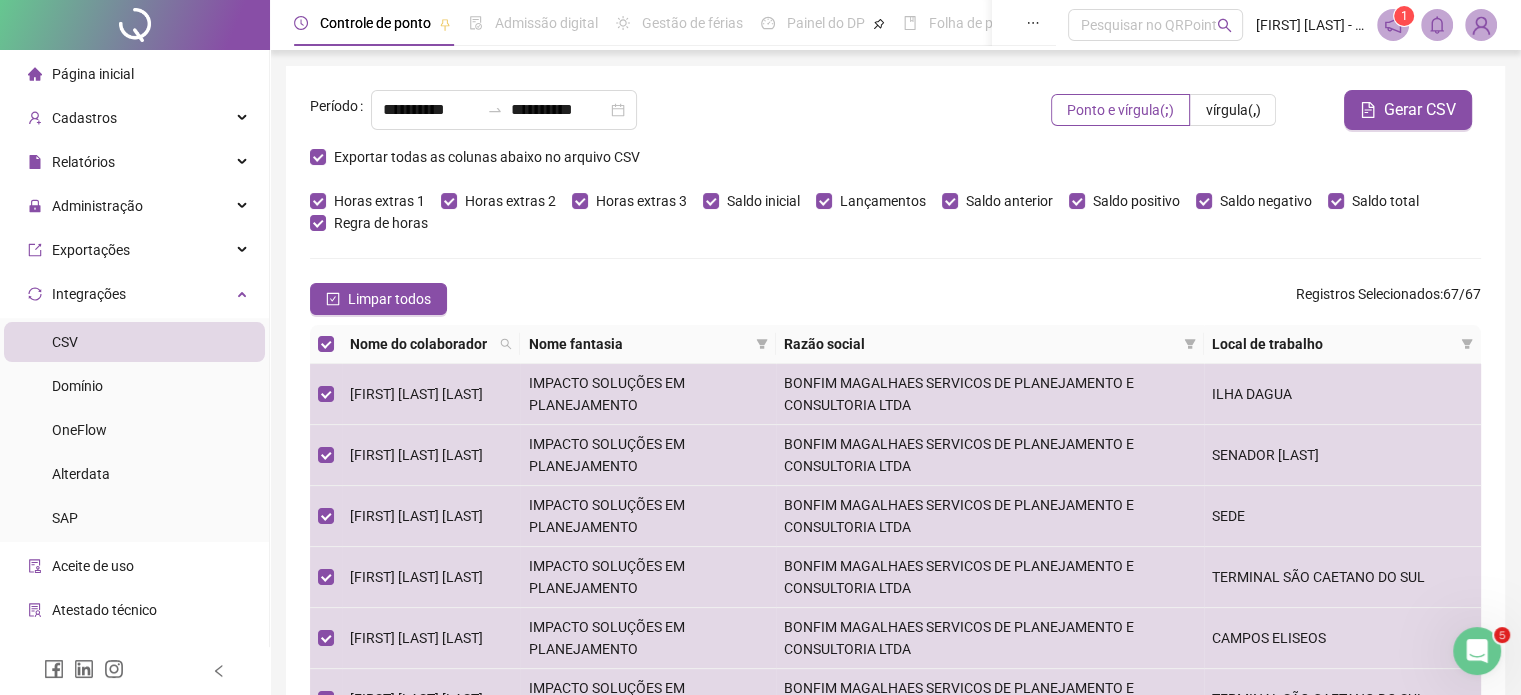 click on "**********" at bounding box center [682, 110] 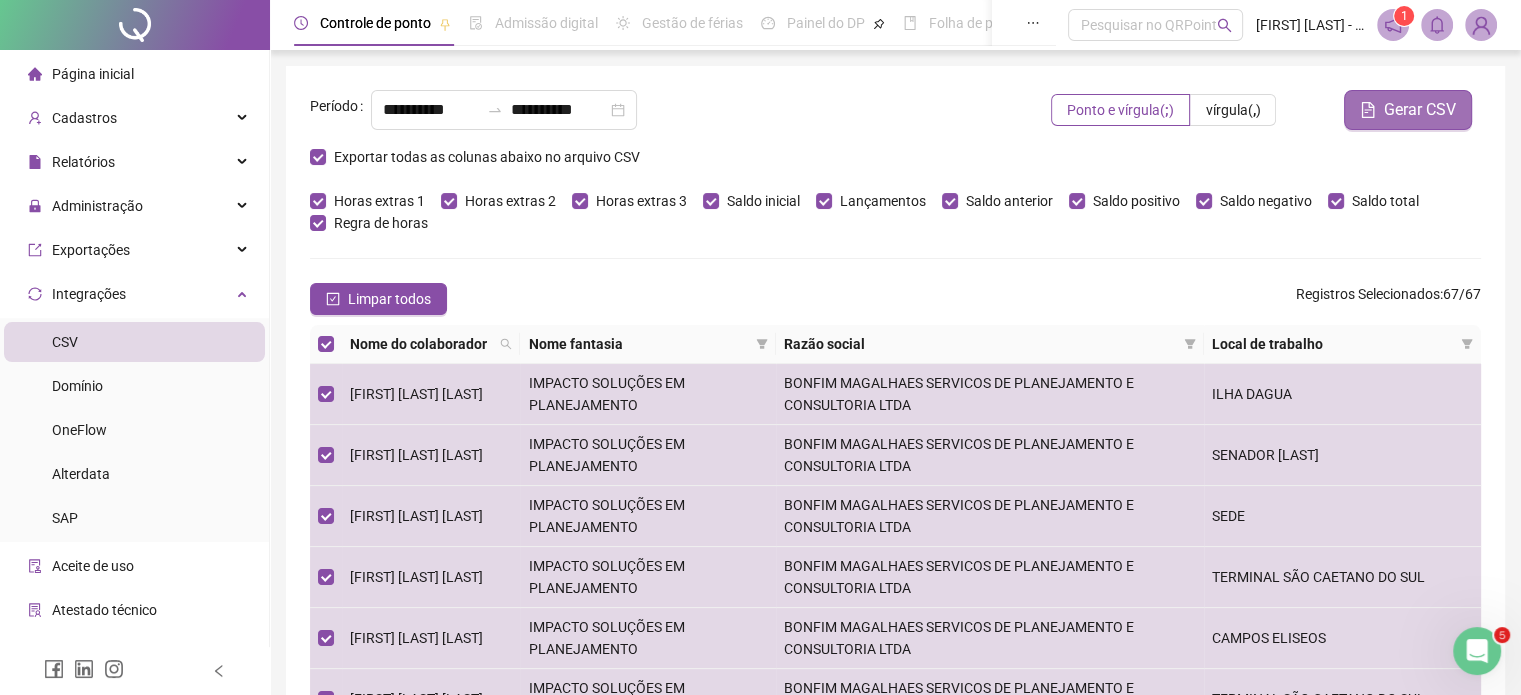 click on "Gerar CSV" at bounding box center [1420, 110] 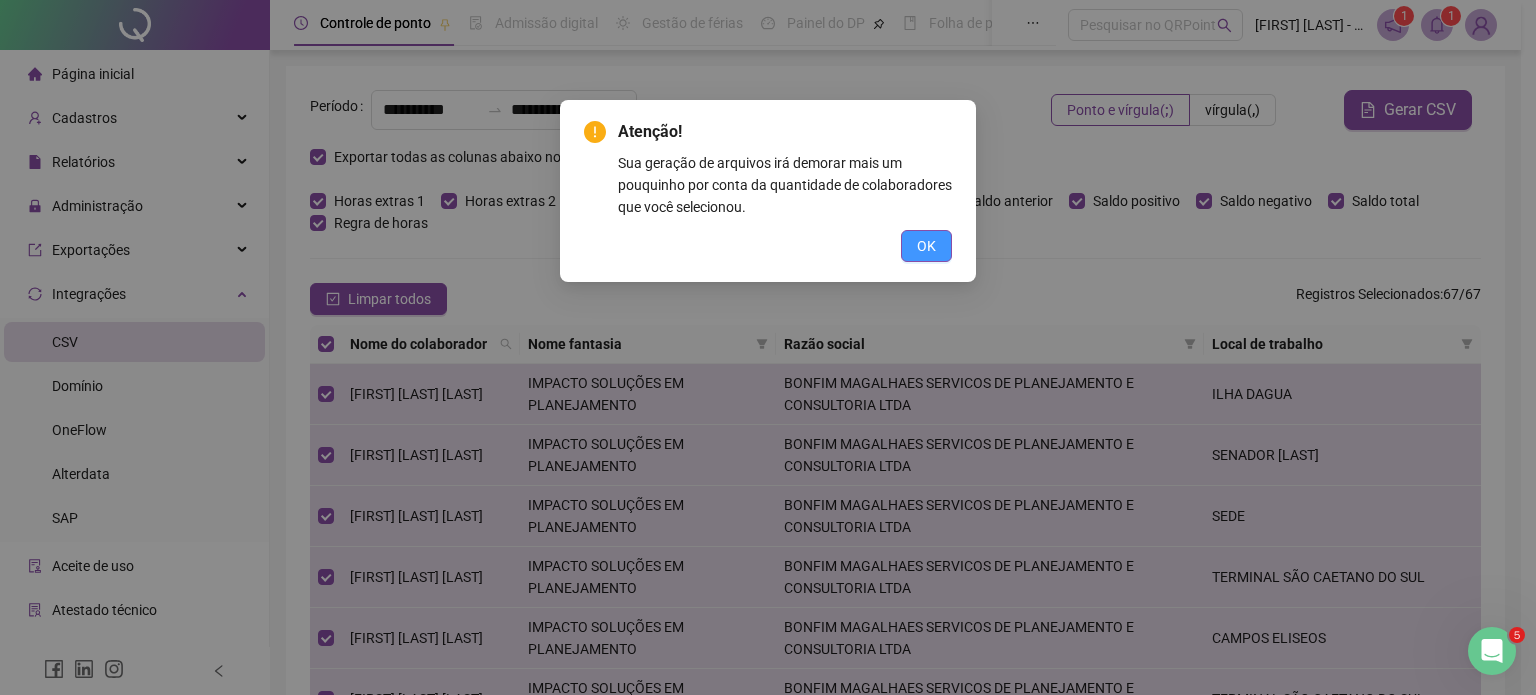 click on "OK" at bounding box center (926, 246) 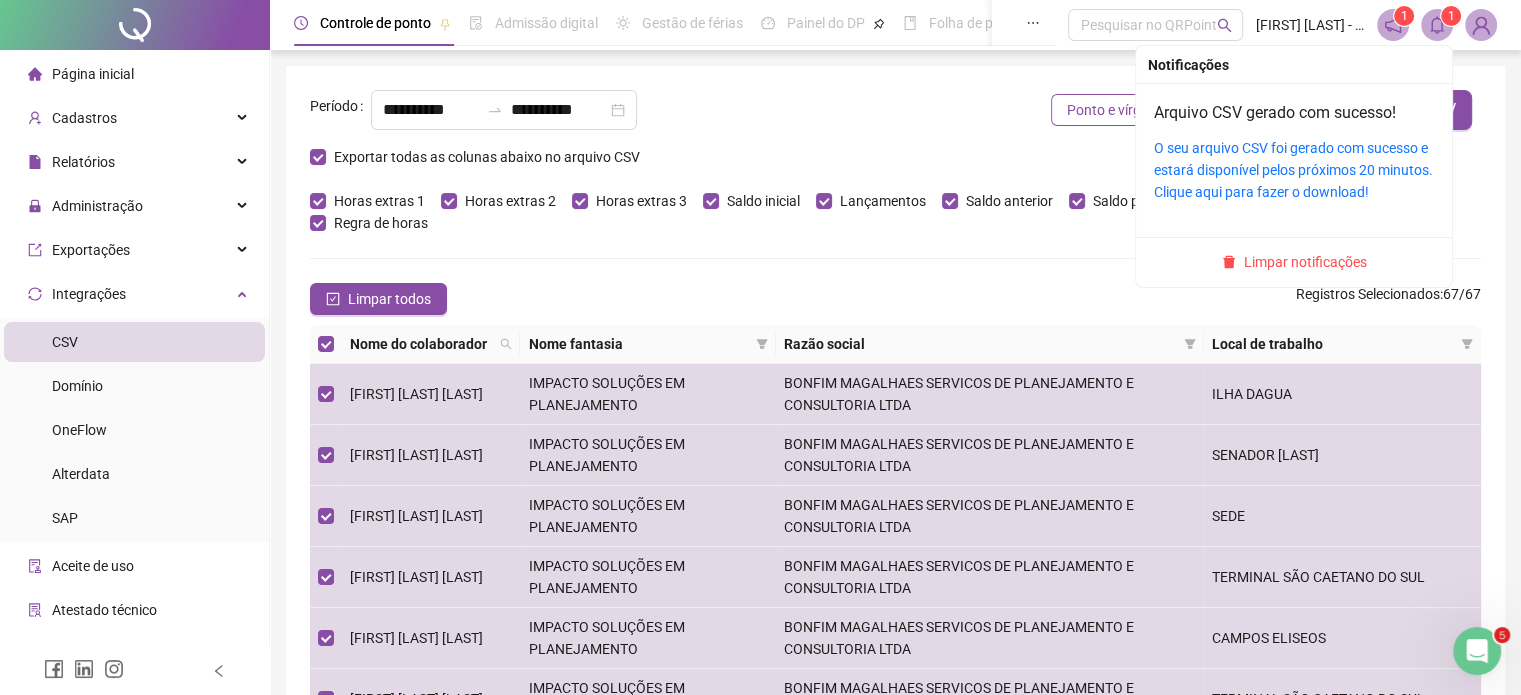 click 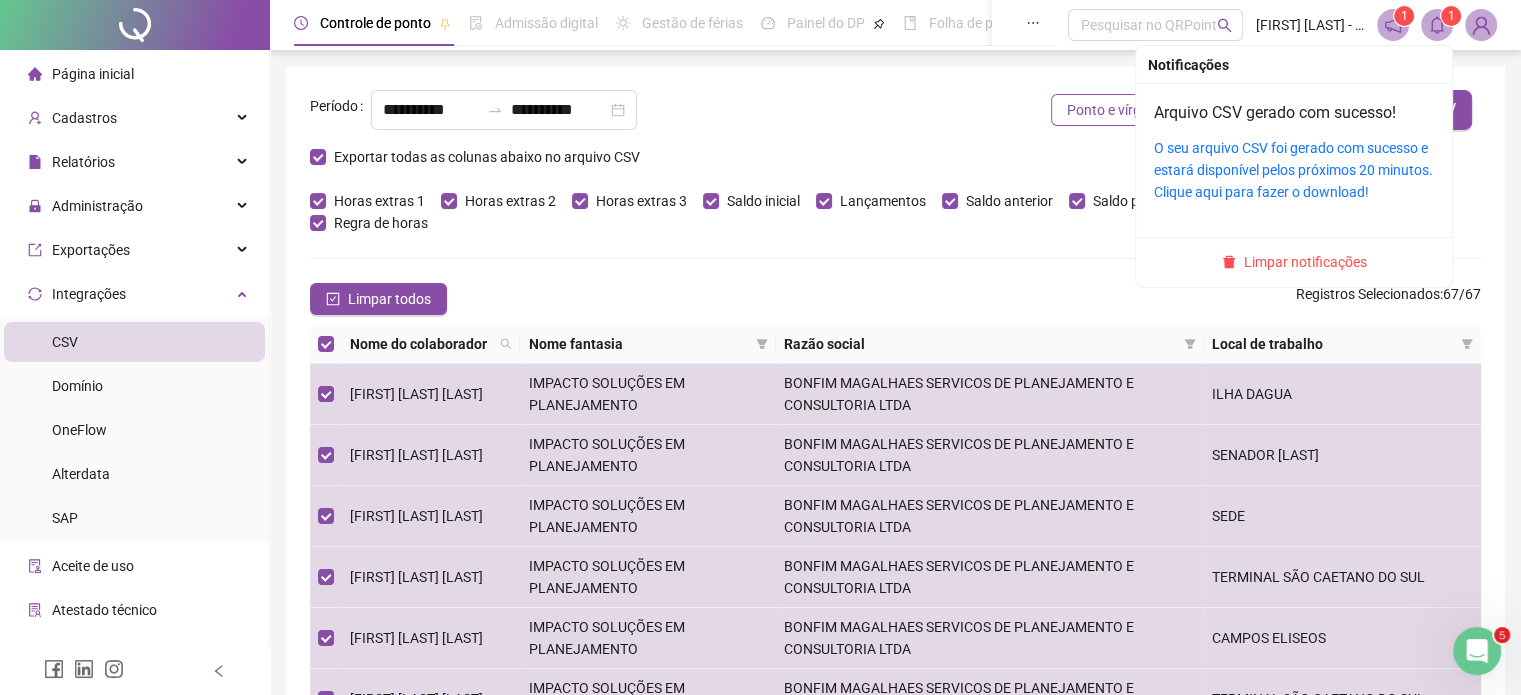 click on "O seu arquivo CSV foi gerado com sucesso e estará disponível pelos próximos 20 minutos.
Clique aqui para fazer o download!" at bounding box center (1294, 170) 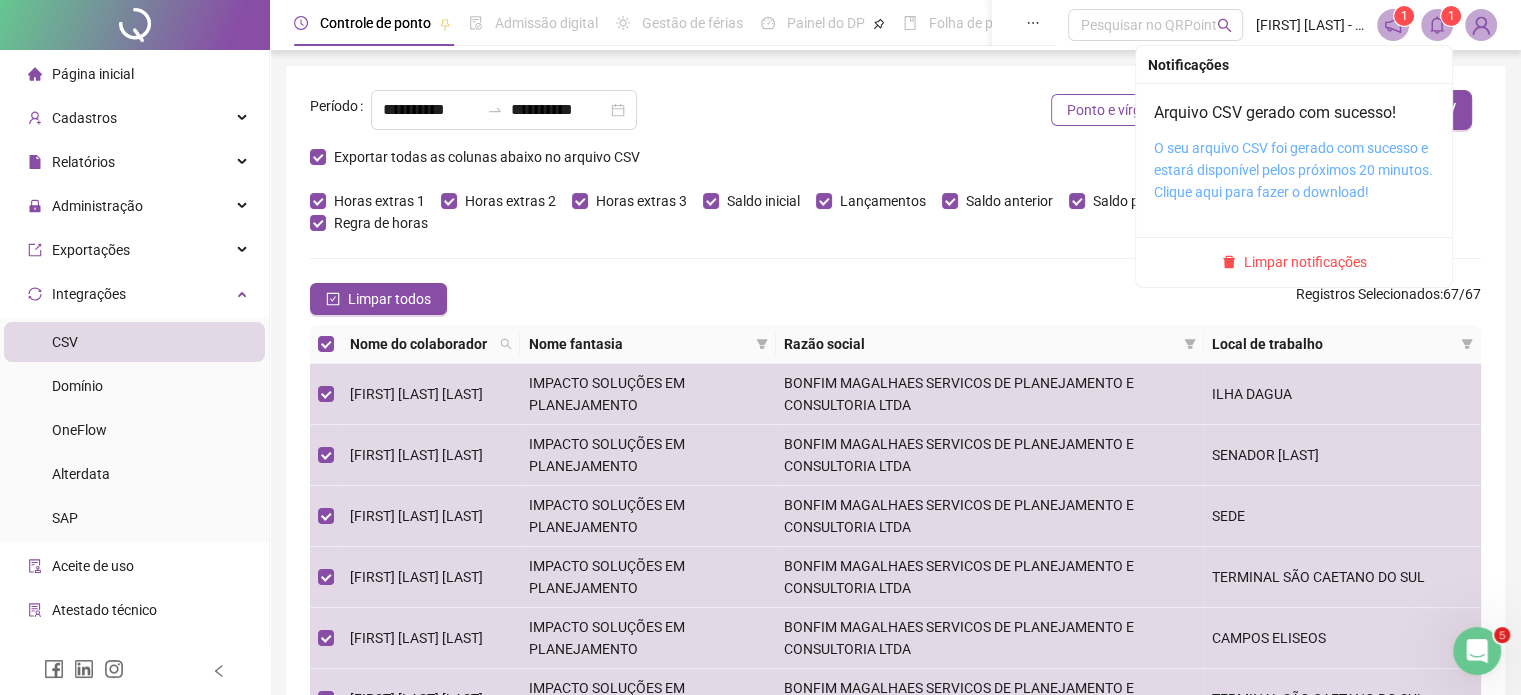click on "O seu arquivo CSV foi gerado com sucesso e estará disponível pelos próximos 20 minutos.
Clique aqui para fazer o download!" at bounding box center (1293, 170) 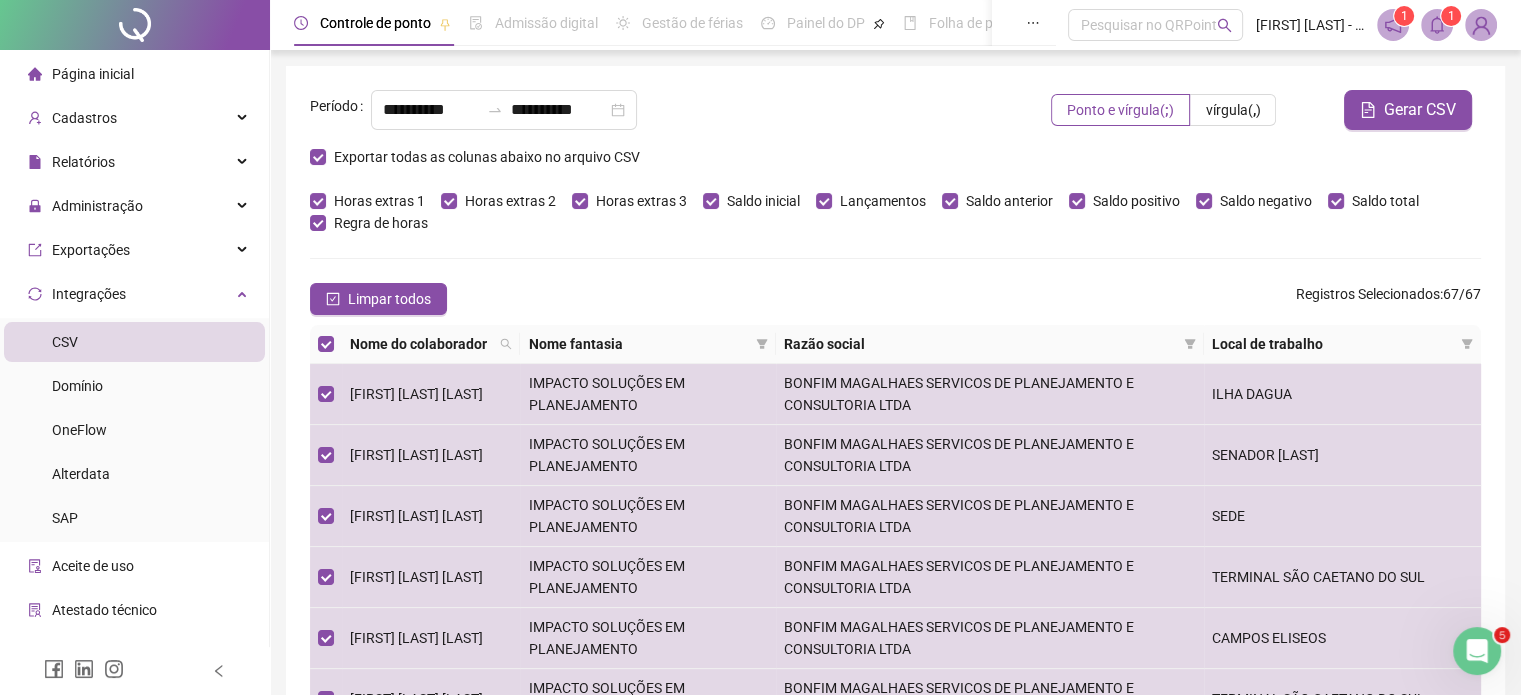 click on "**********" at bounding box center [895, 560] 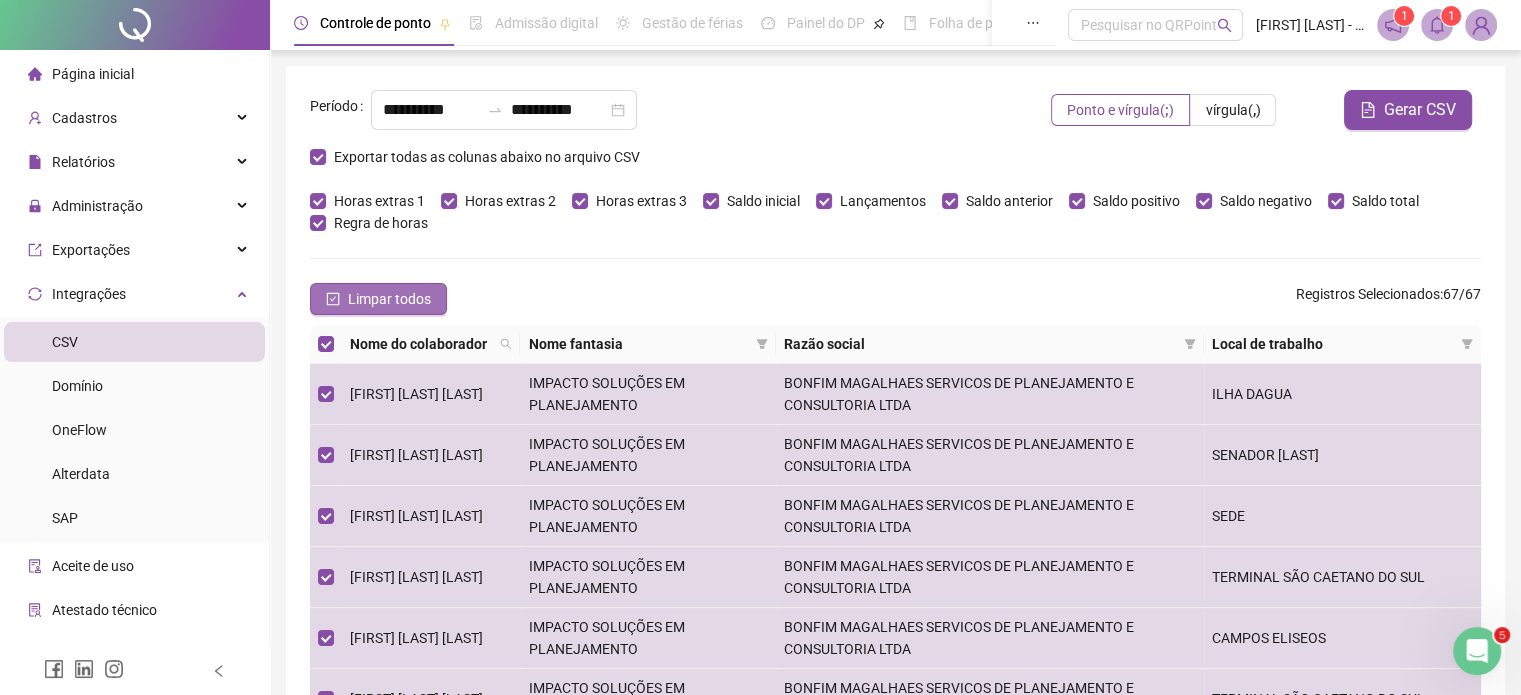 click on "Limpar todos" at bounding box center (389, 299) 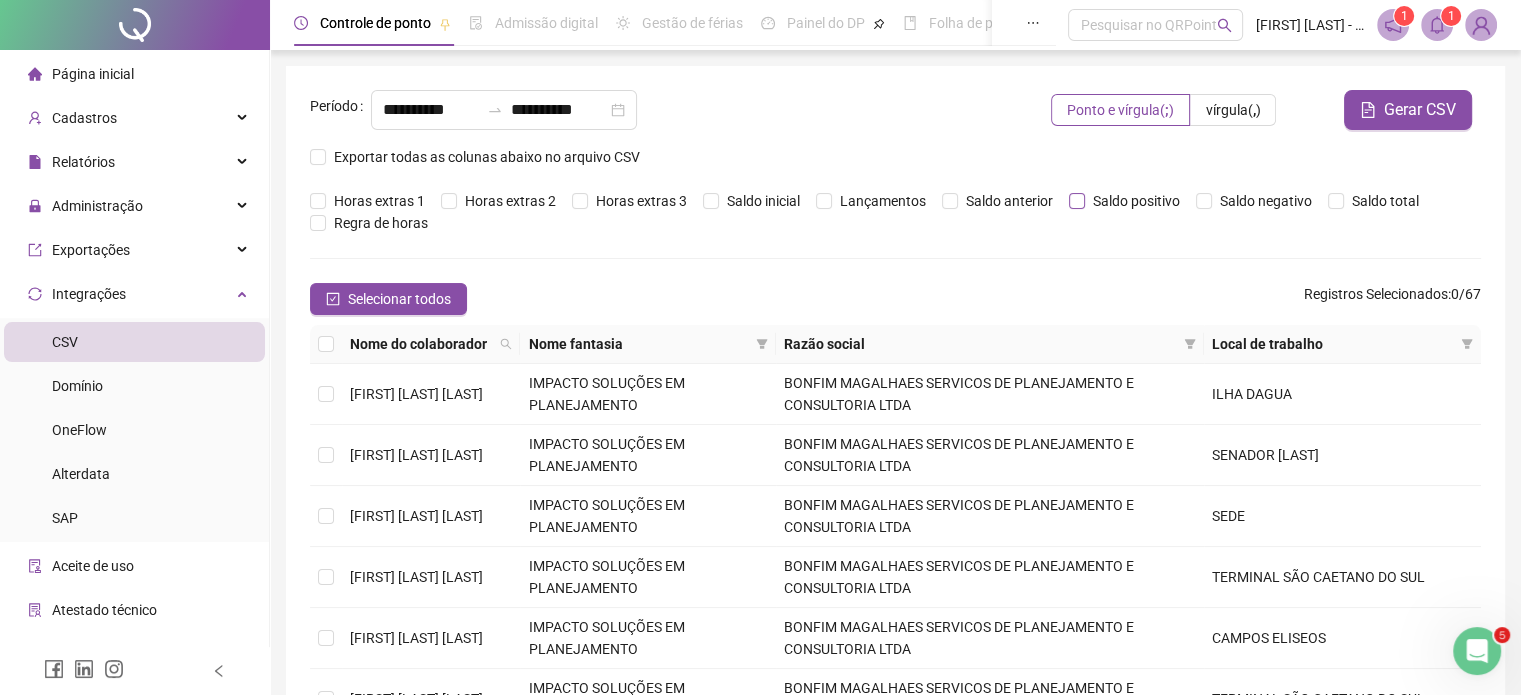 click on "Saldo positivo" at bounding box center (1136, 201) 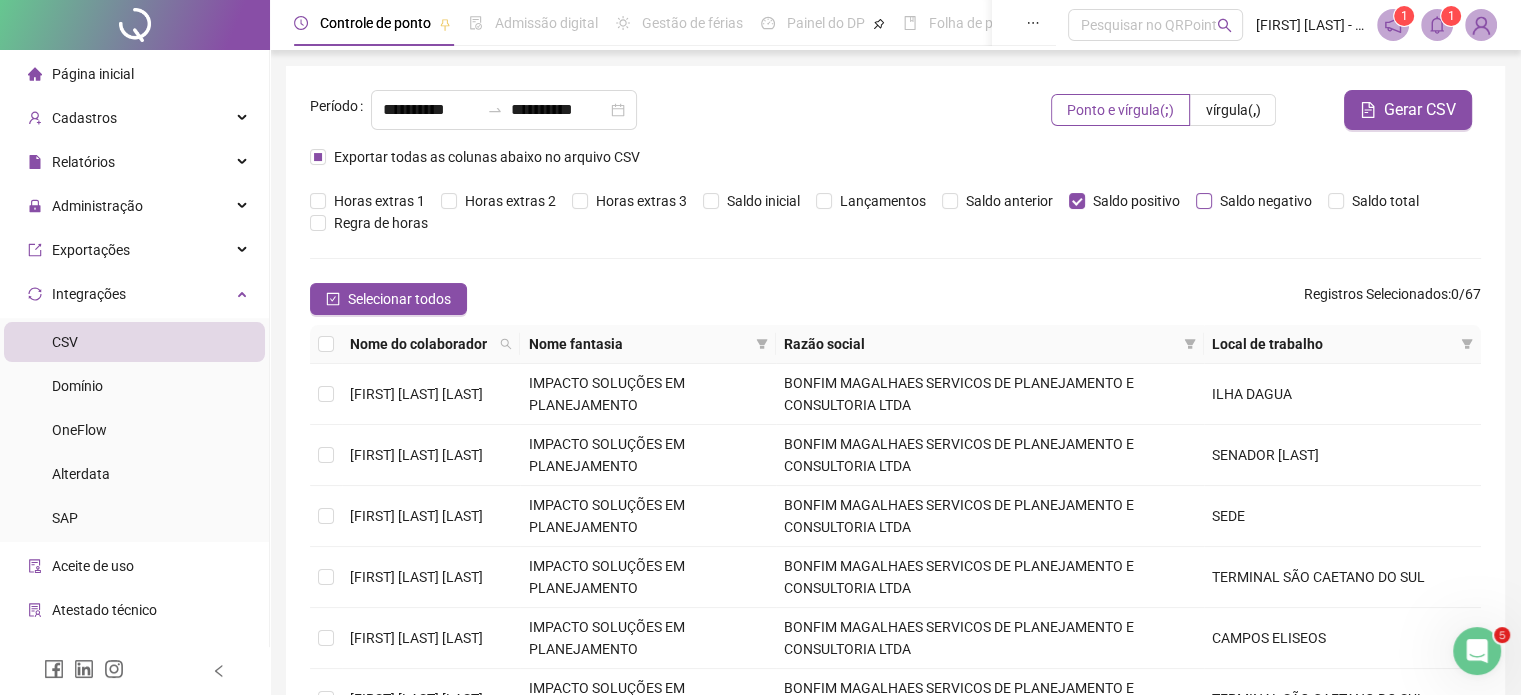 click on "Saldo negativo" at bounding box center (1266, 201) 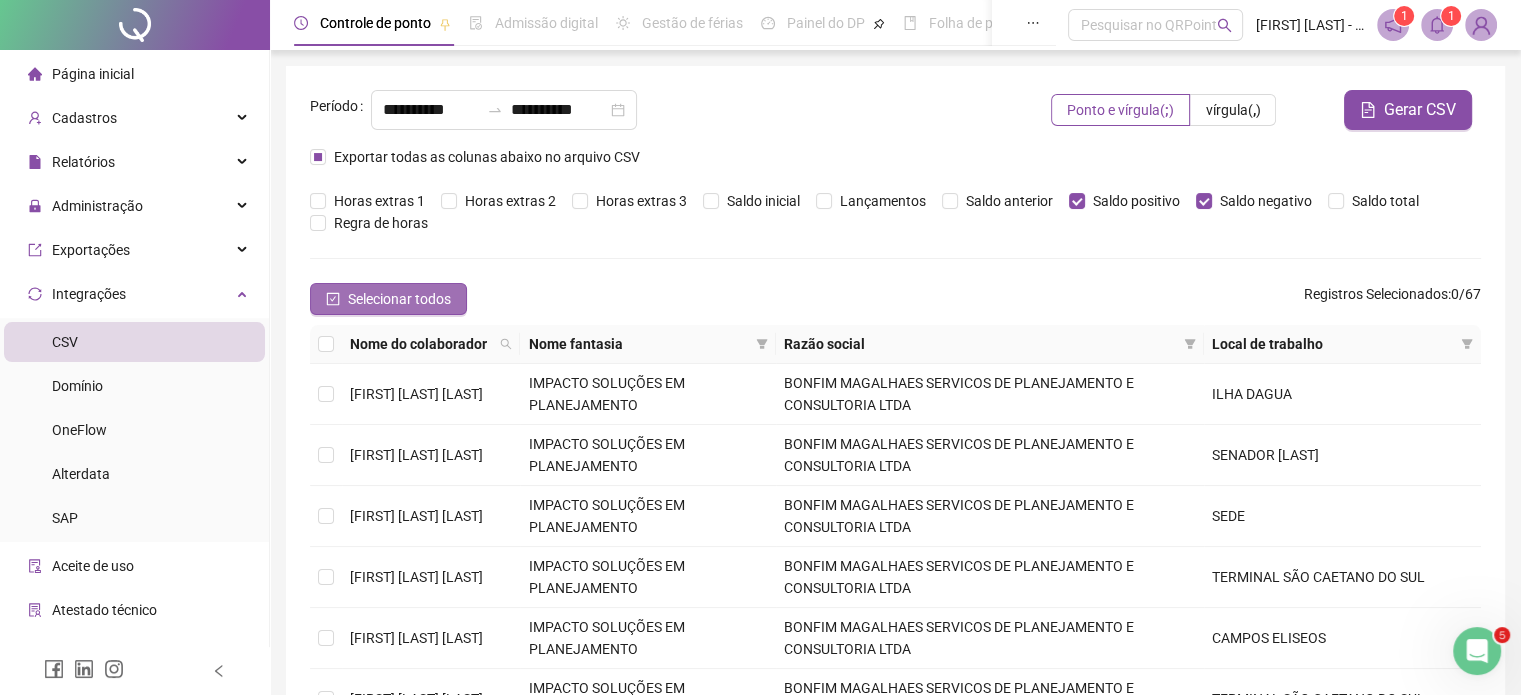 click on "Selecionar todos" at bounding box center (399, 299) 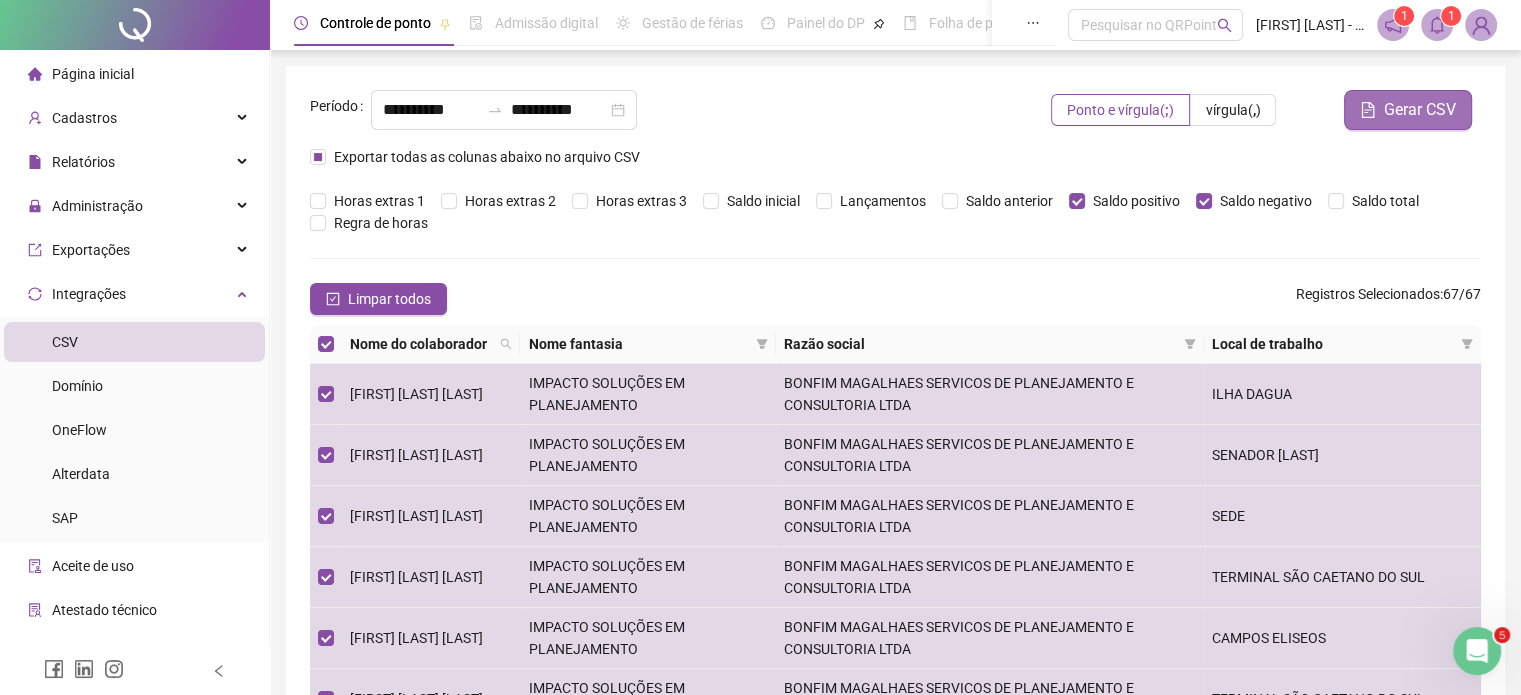 click on "Gerar CSV" at bounding box center [1420, 110] 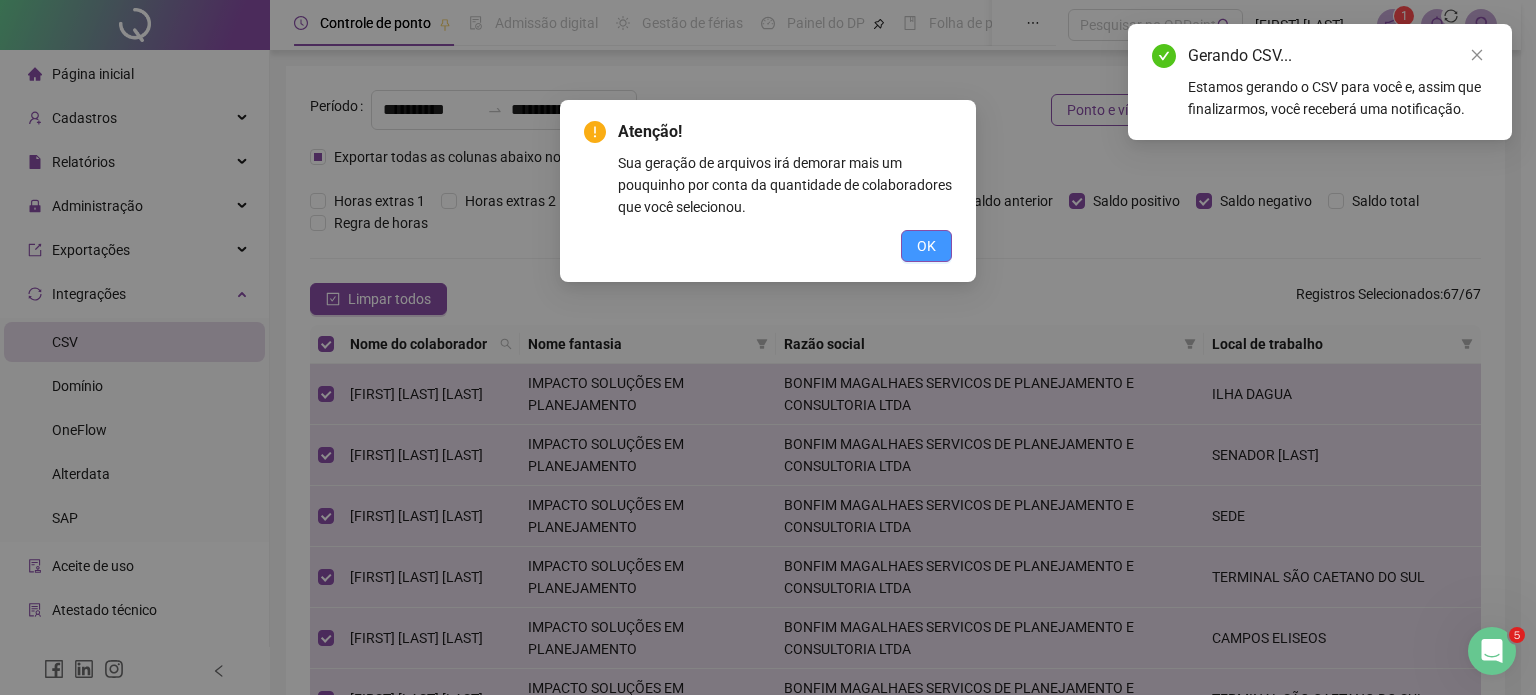 click on "OK" at bounding box center (926, 246) 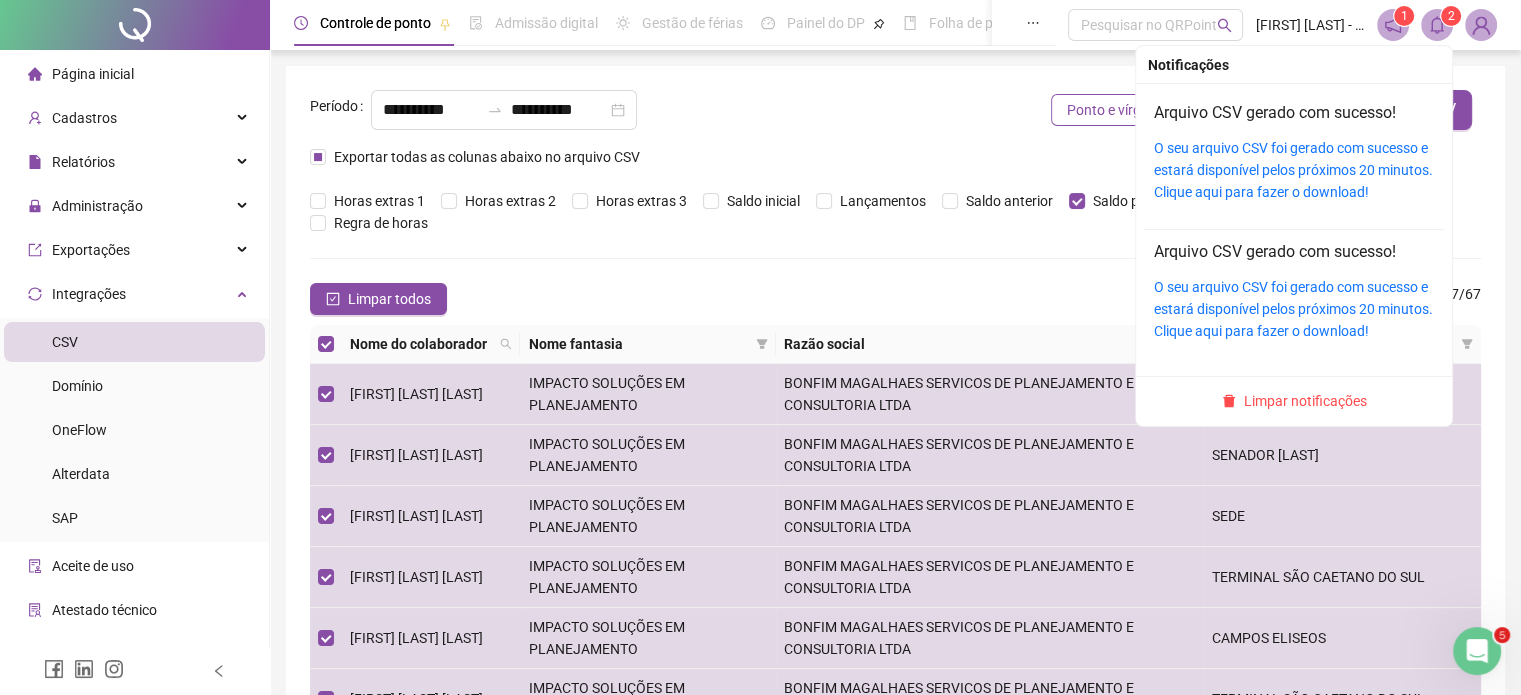 click 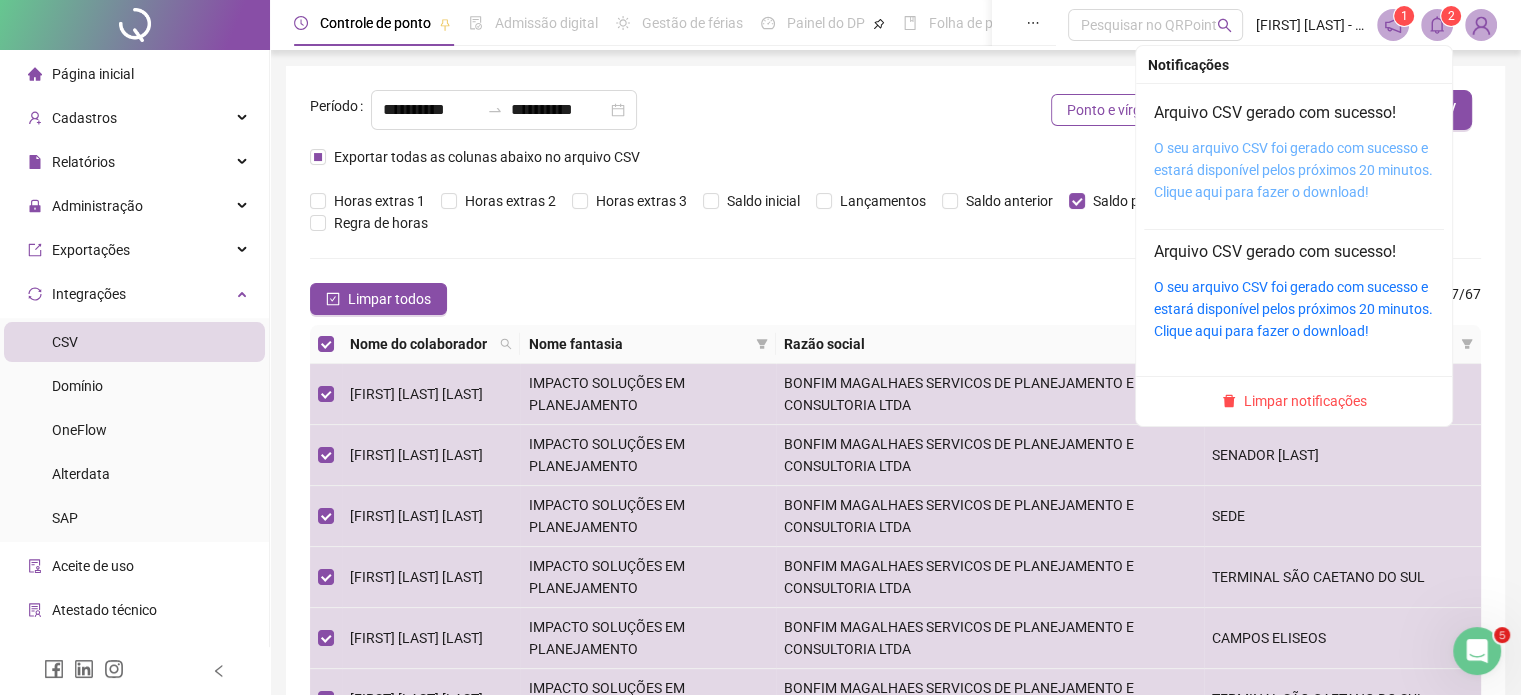 click on "O seu arquivo CSV foi gerado com sucesso e estará disponível pelos próximos 20 minutos.
Clique aqui para fazer o download!" at bounding box center (1293, 170) 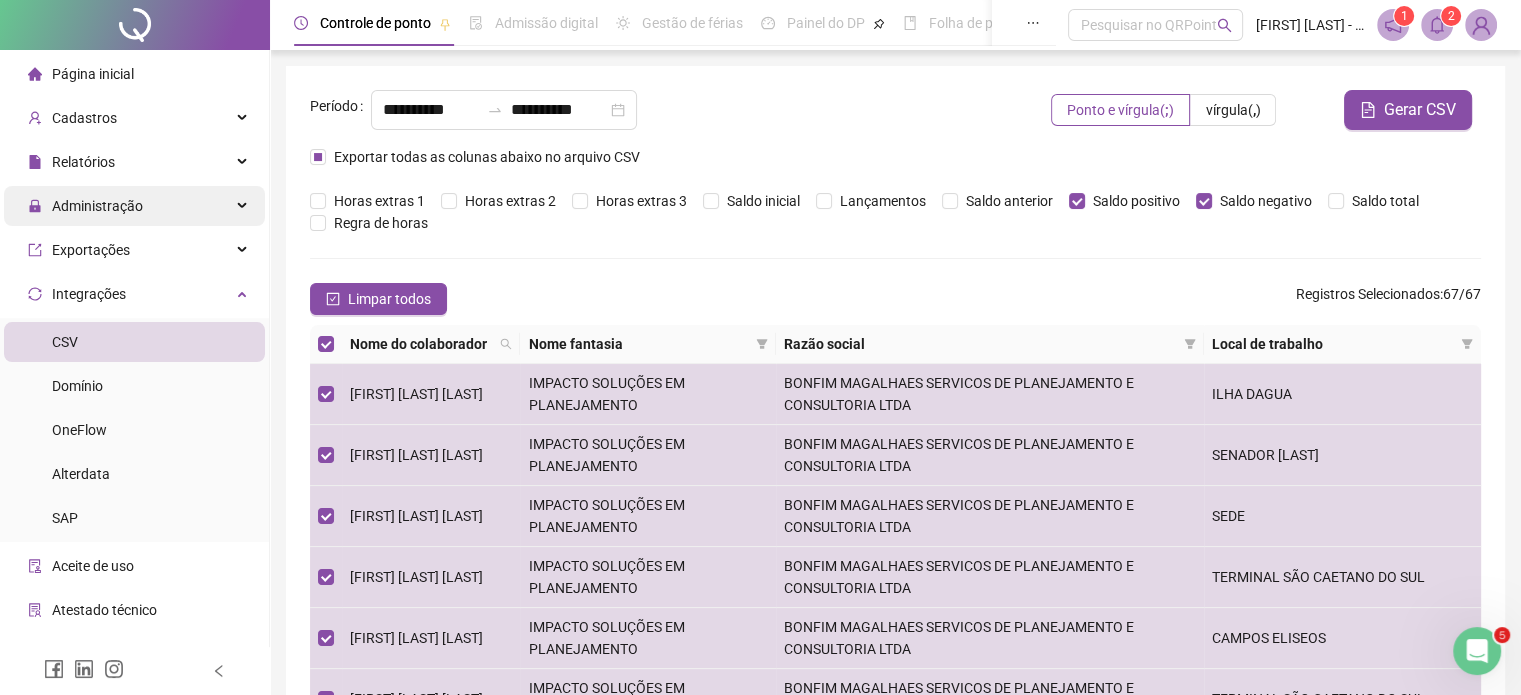 click on "Administração" at bounding box center (97, 206) 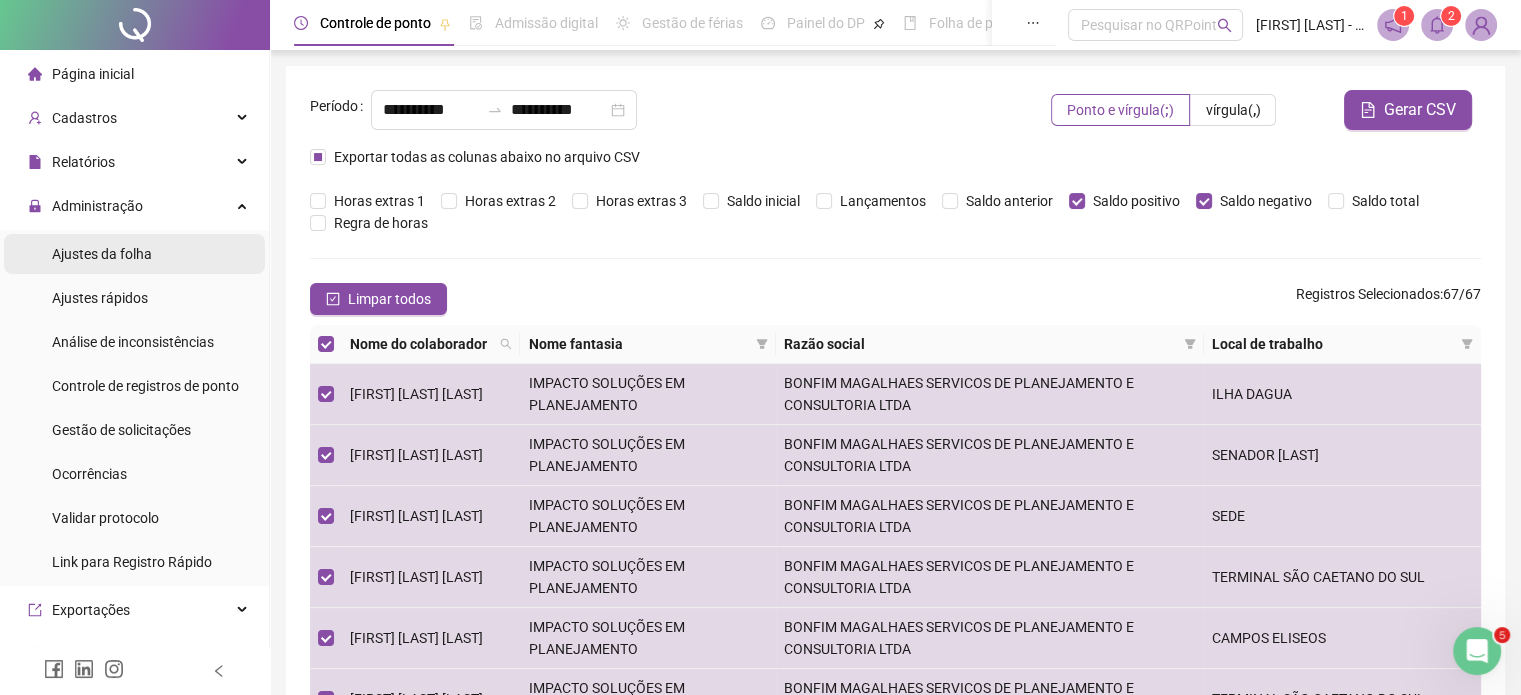 click on "Ajustes da folha" at bounding box center (102, 254) 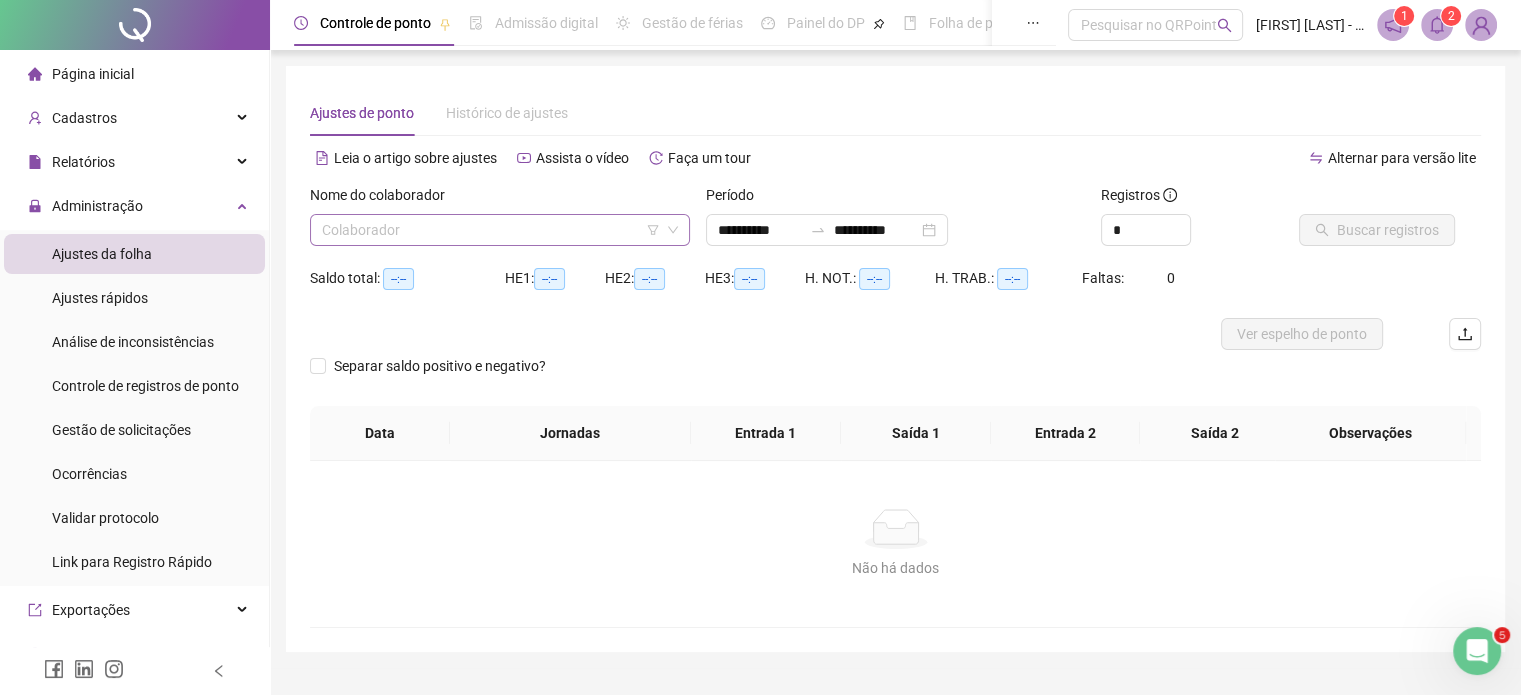 click at bounding box center [491, 230] 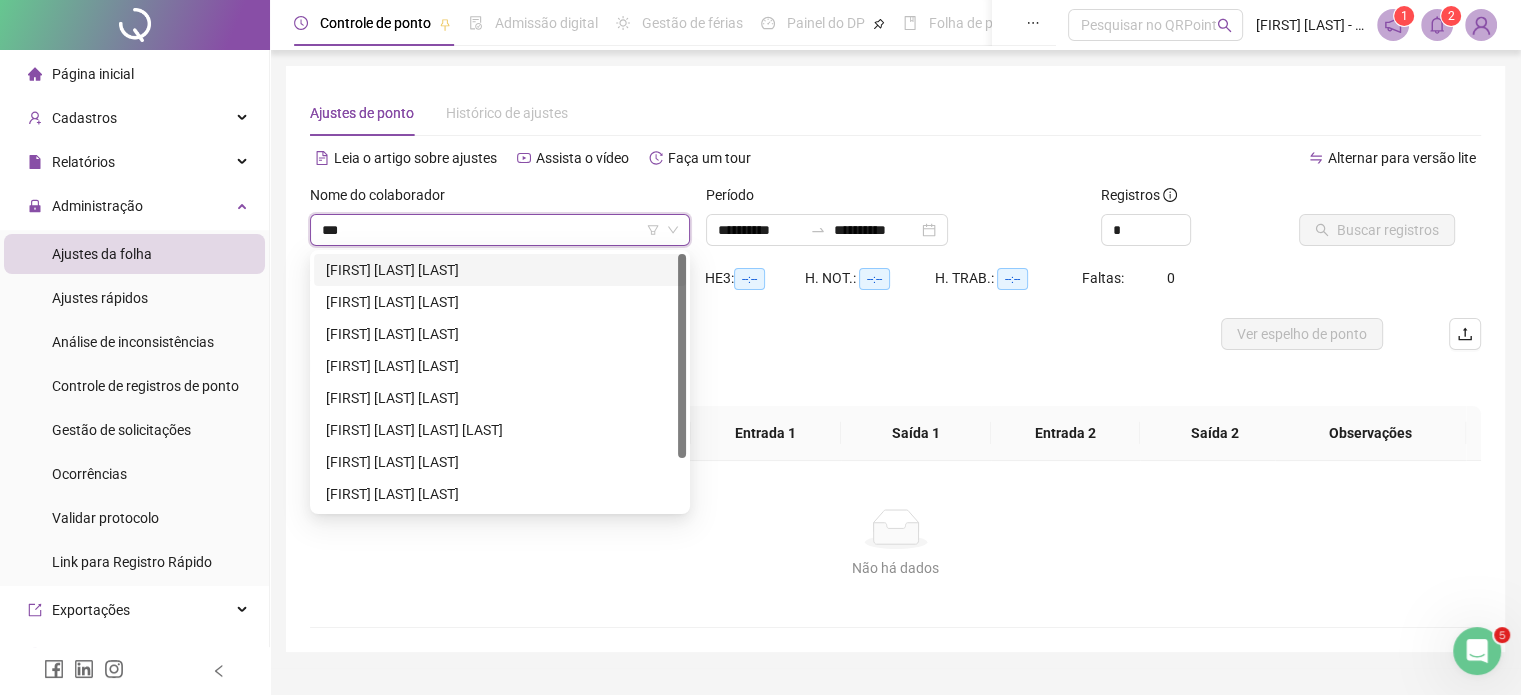 type on "****" 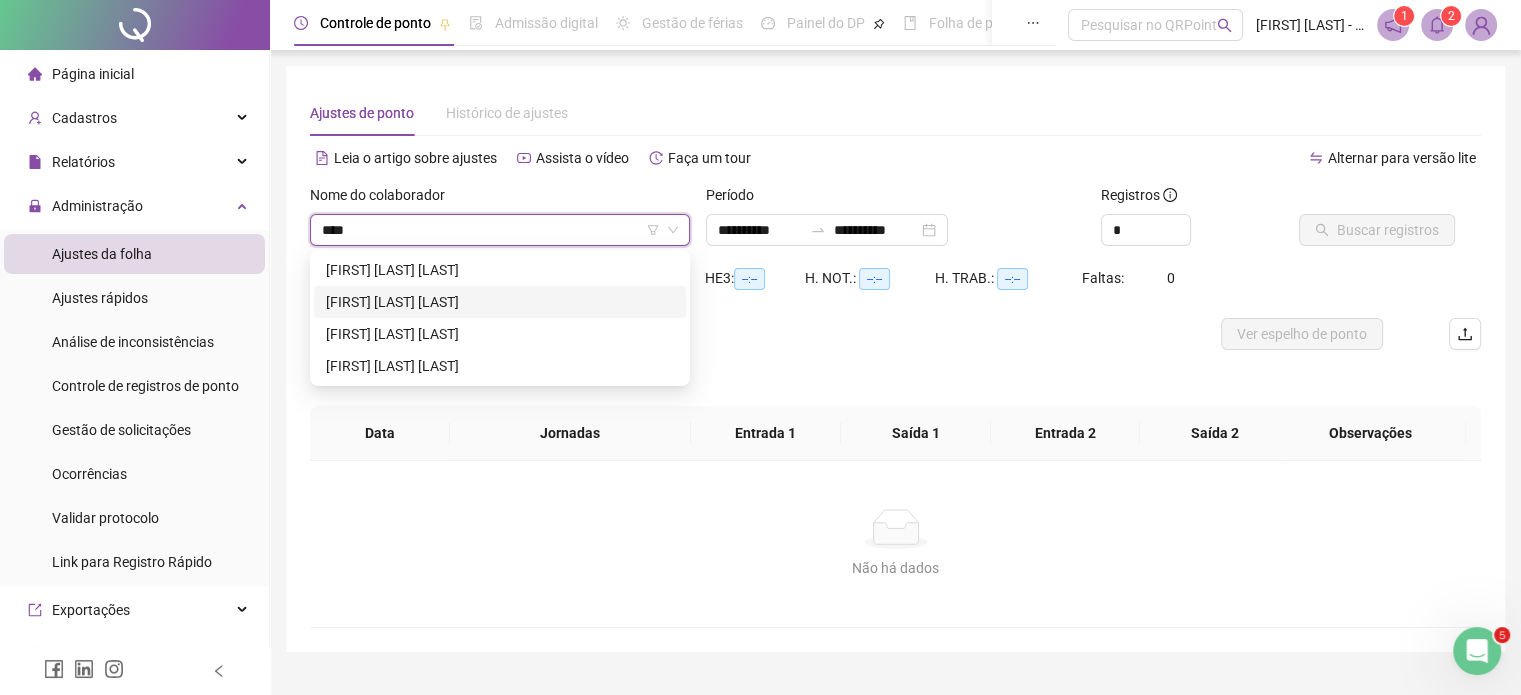 click on "[FIRST] [LAST] [LAST]" at bounding box center (500, 302) 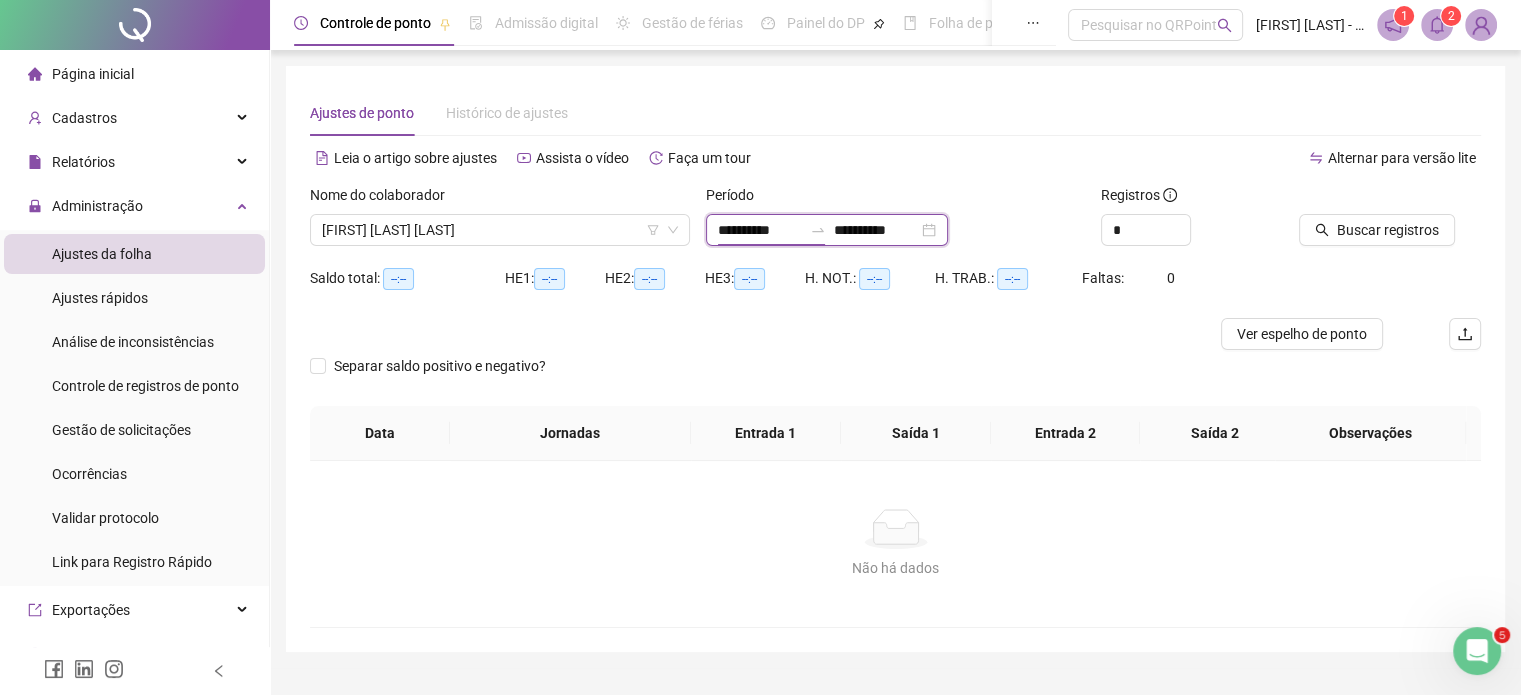 click on "**********" at bounding box center [760, 230] 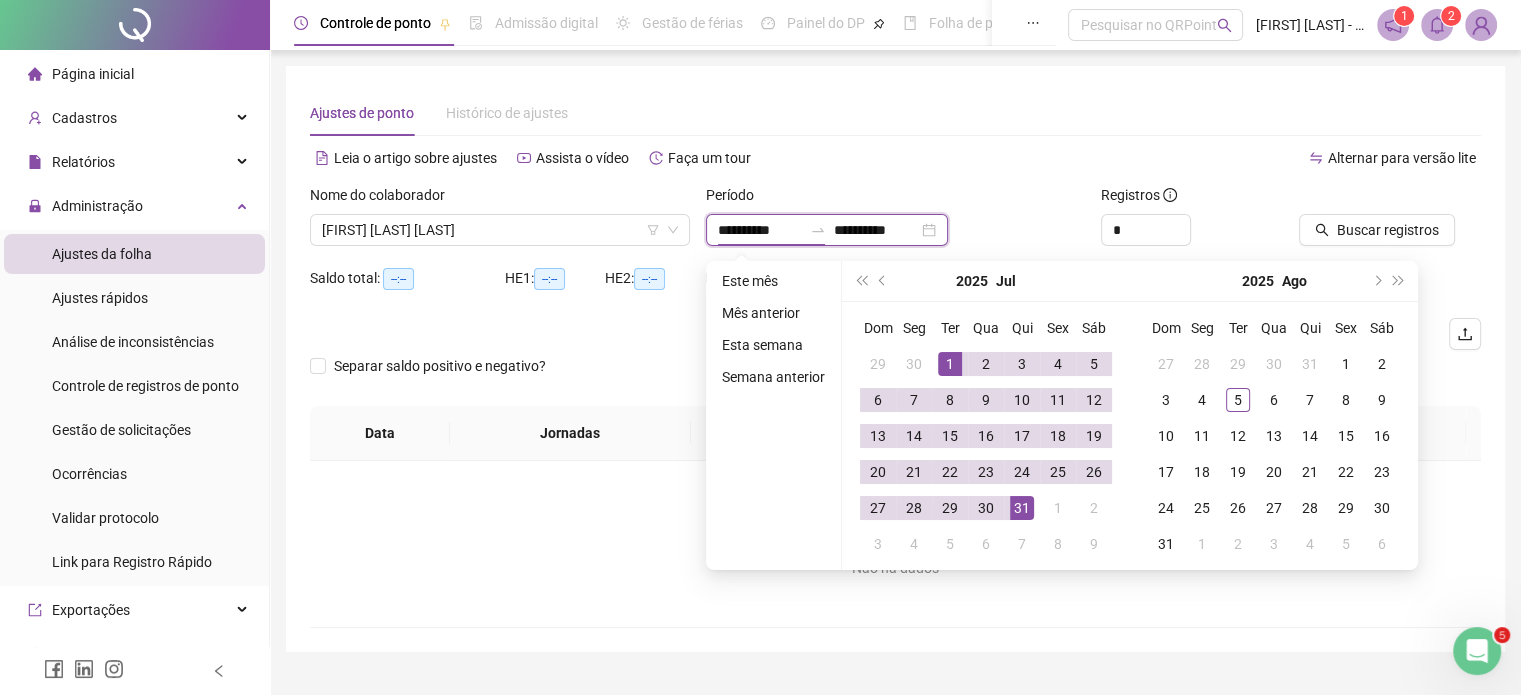 type on "**********" 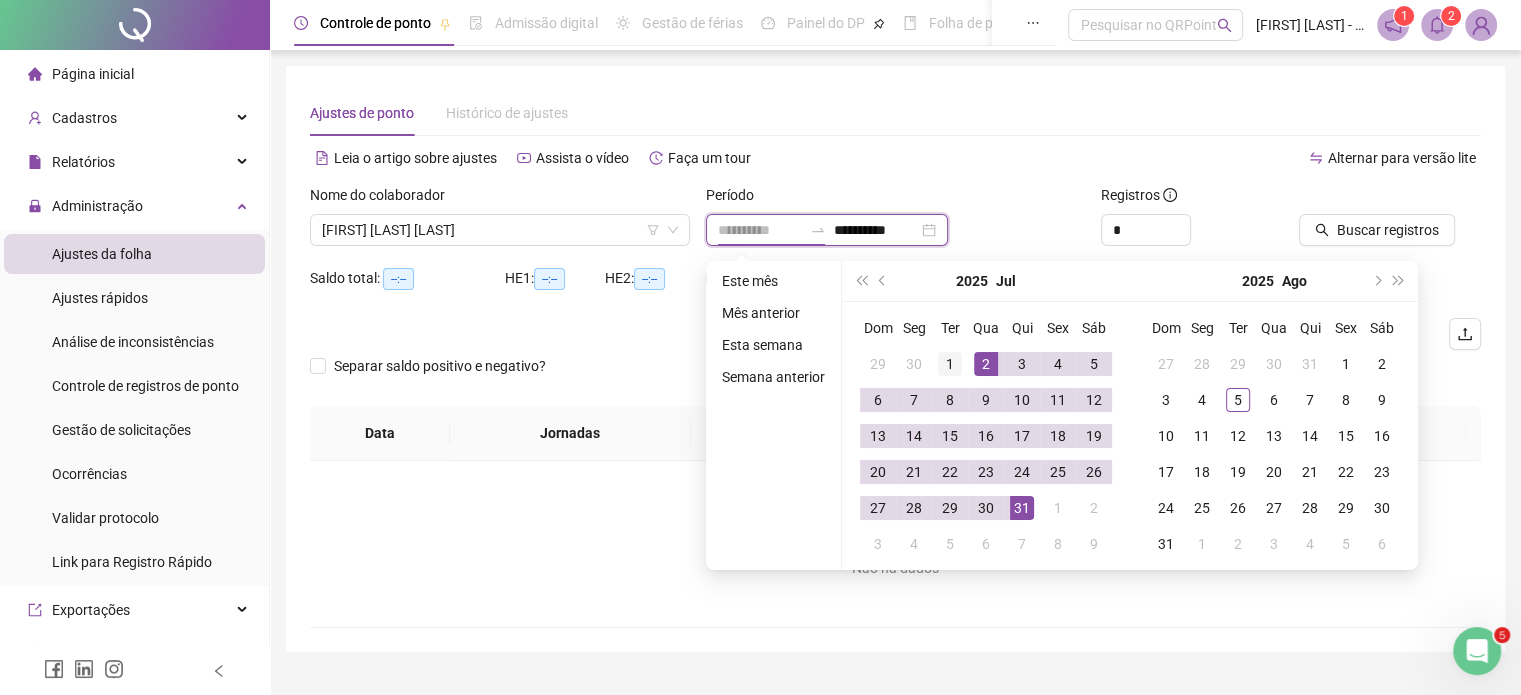 type on "**********" 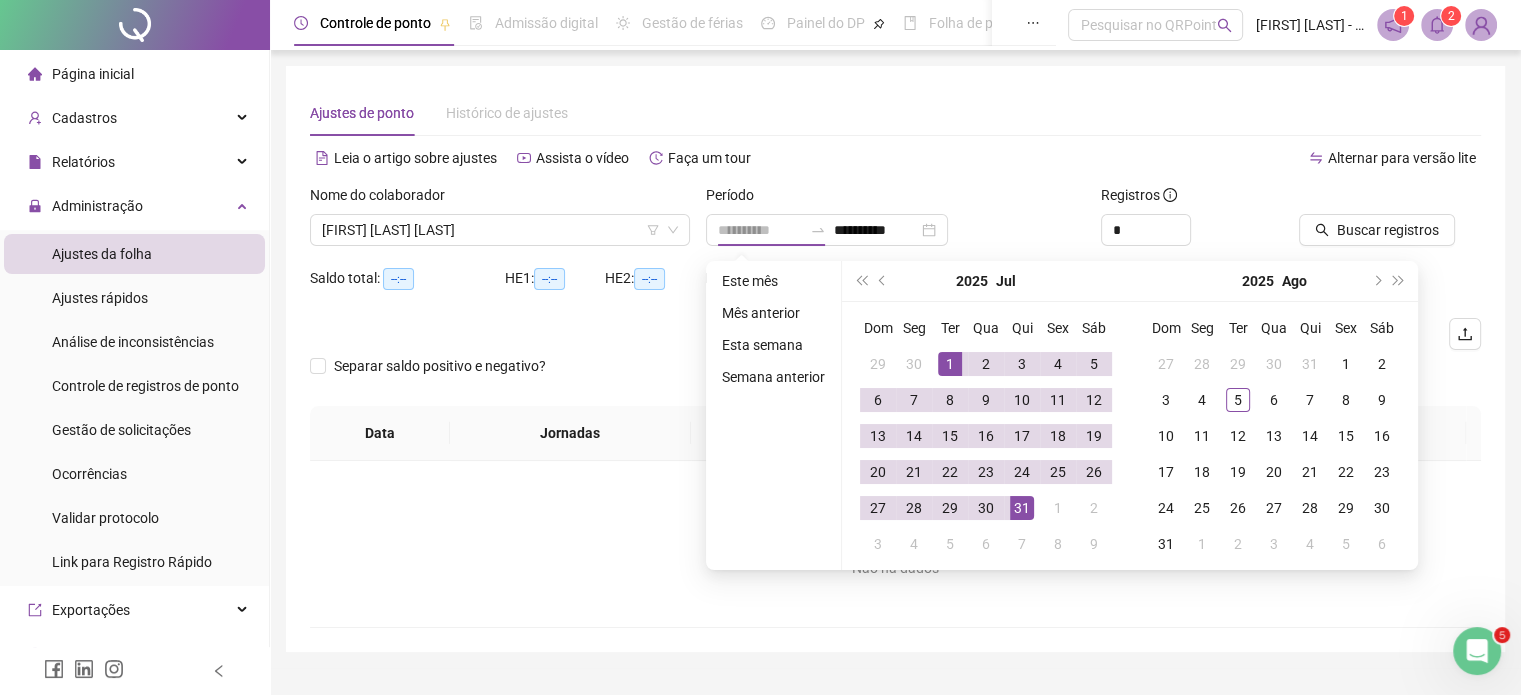 click on "1" at bounding box center (950, 364) 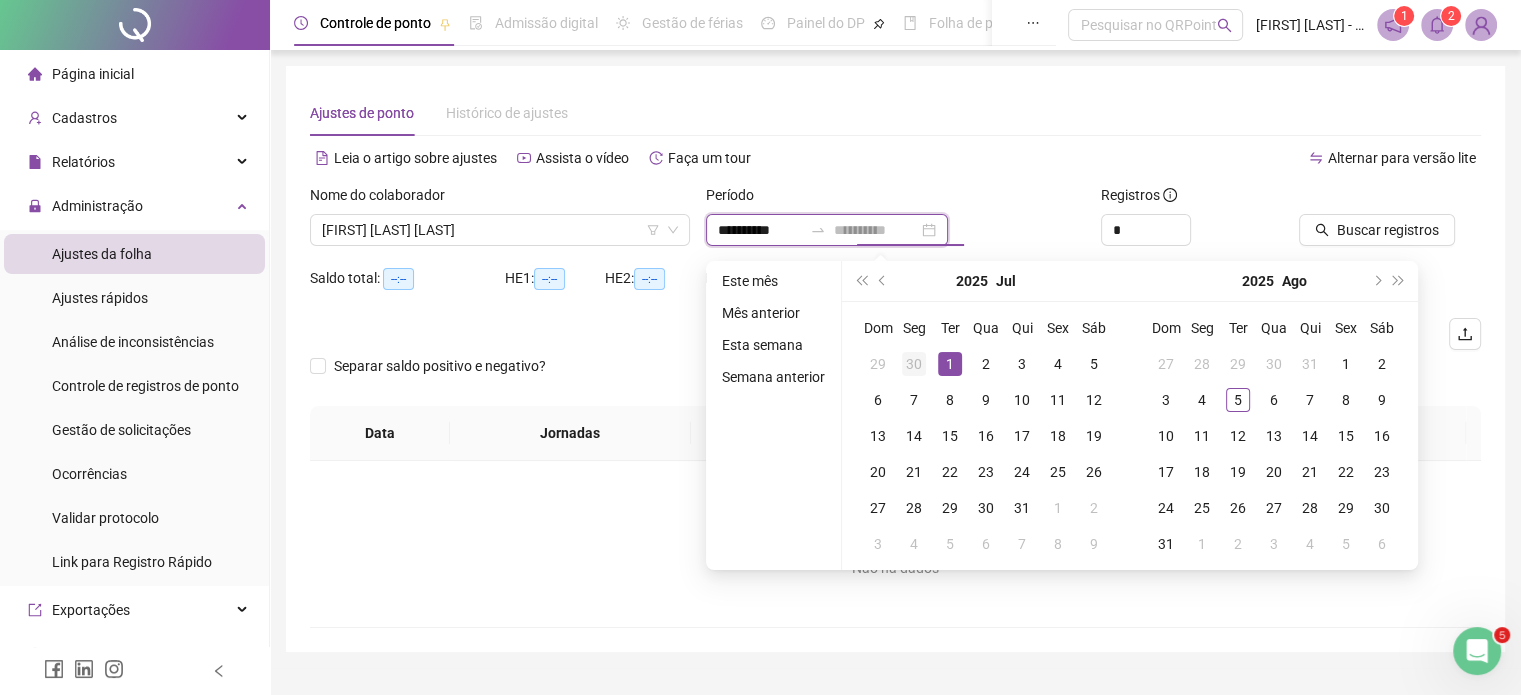 type on "**********" 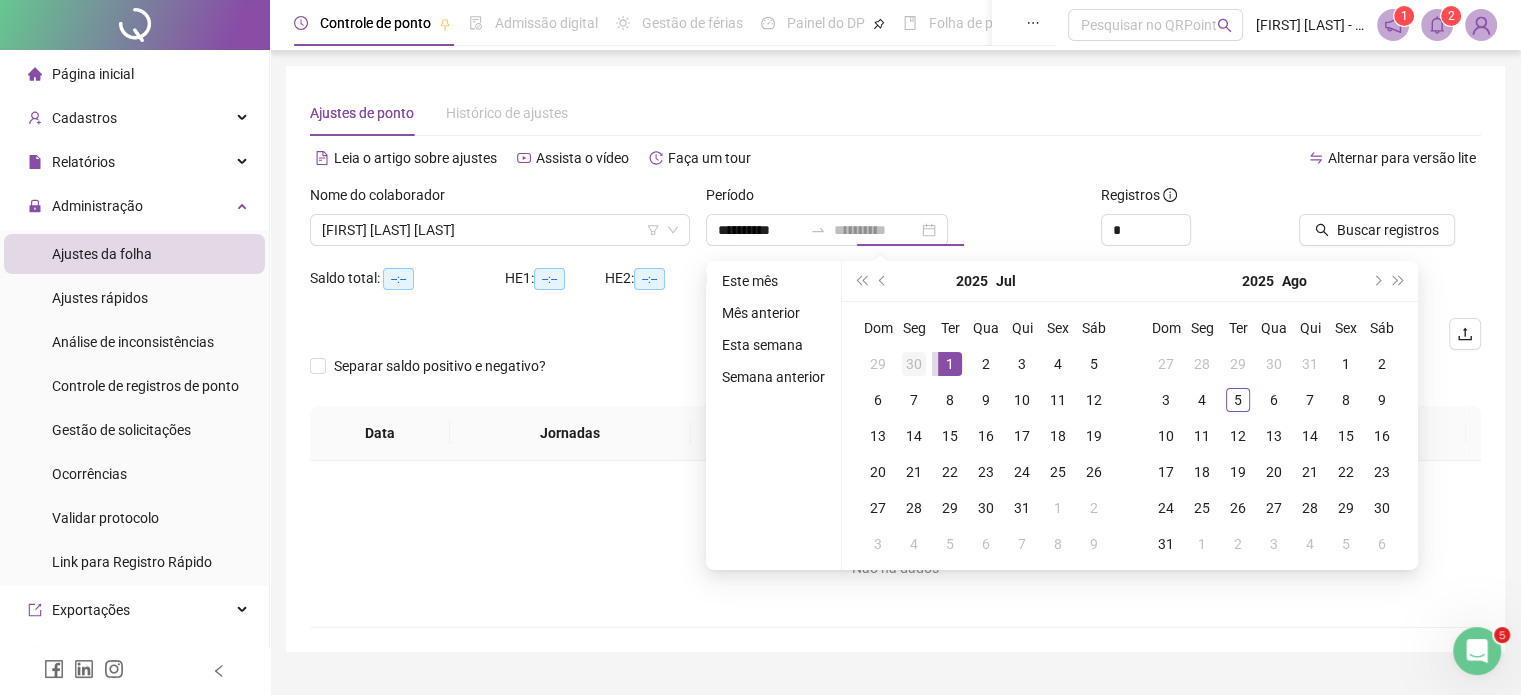 click on "30" at bounding box center (914, 364) 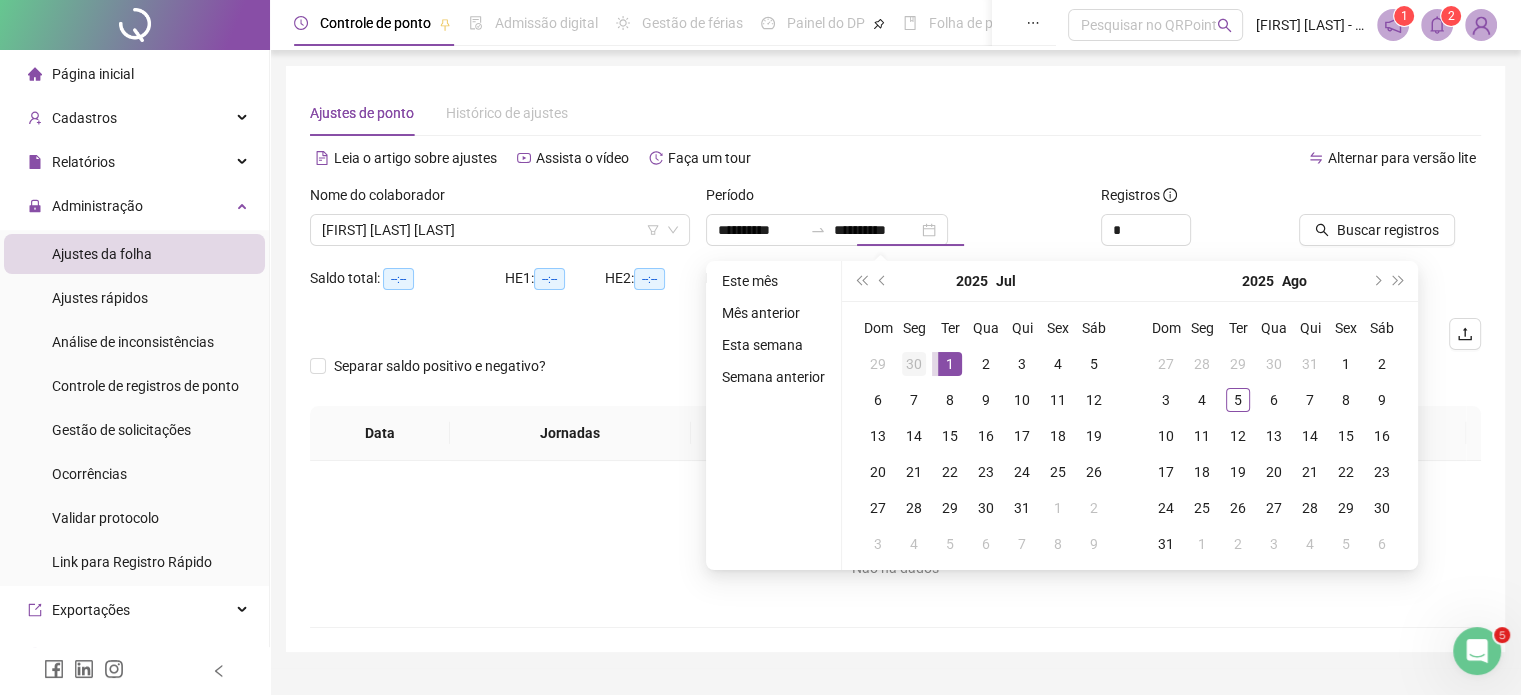 type on "**********" 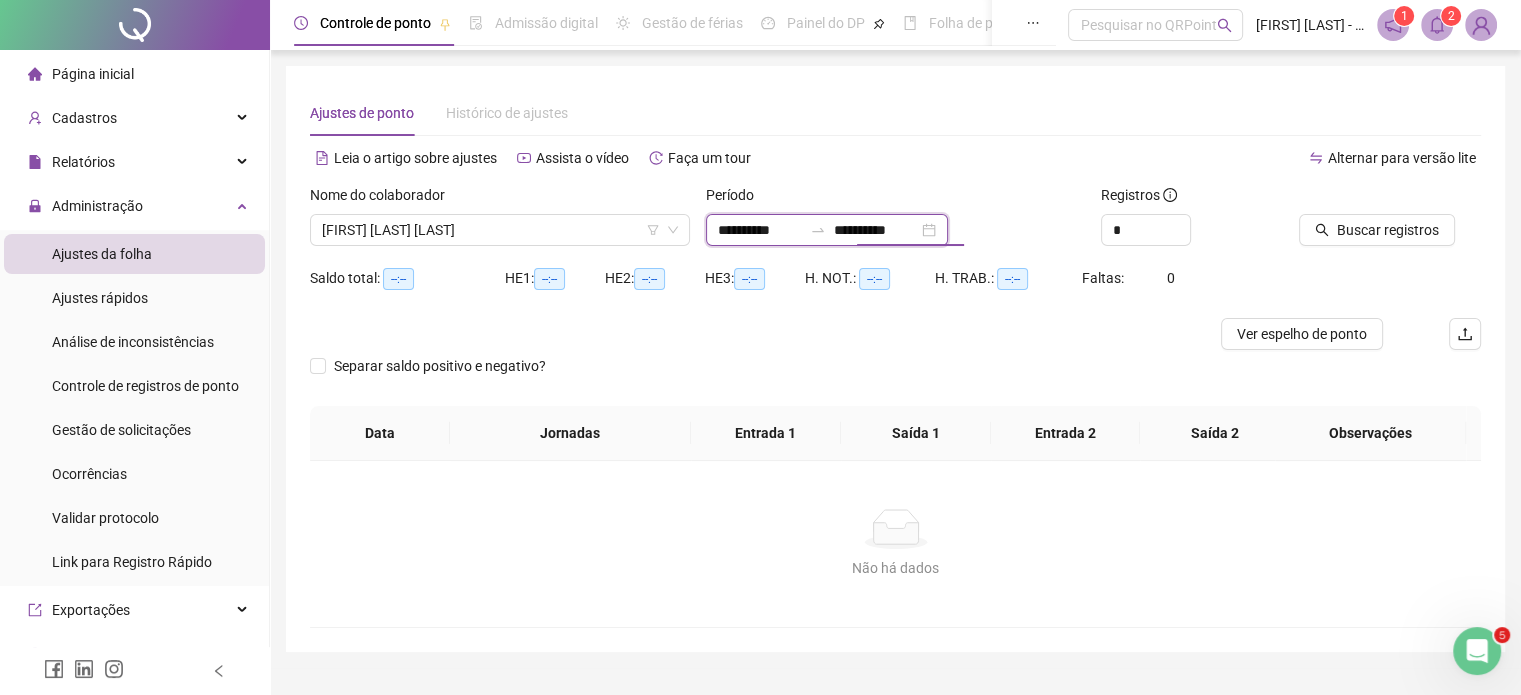 click on "**********" at bounding box center [876, 230] 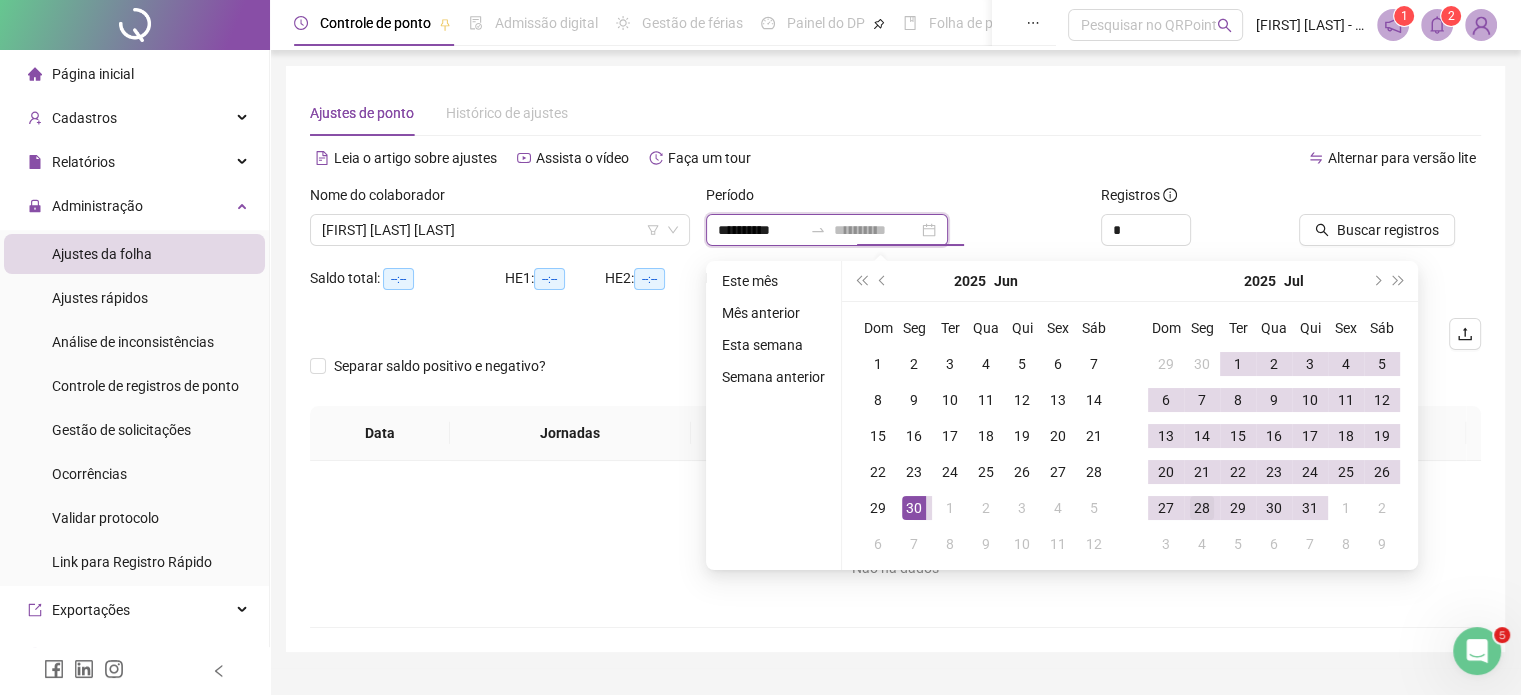 type on "**********" 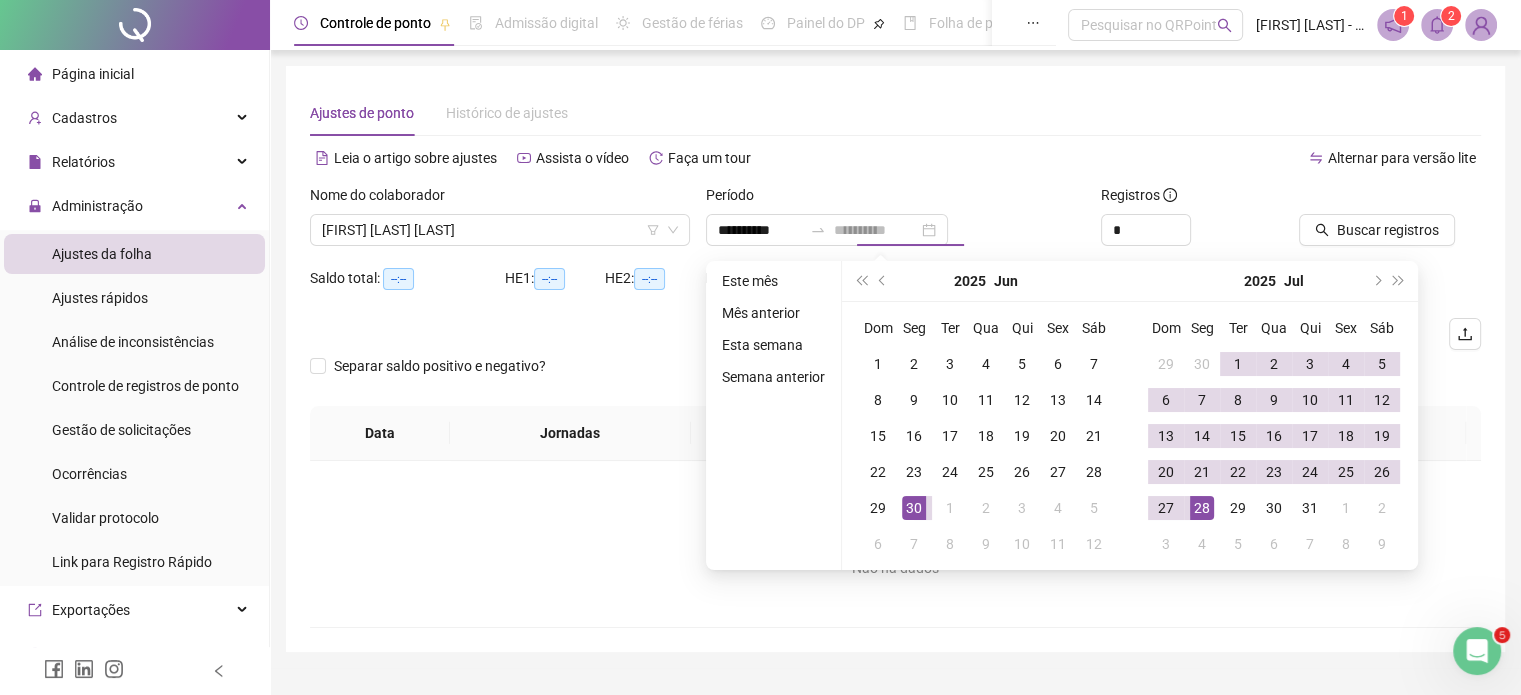 click on "28" at bounding box center (1202, 508) 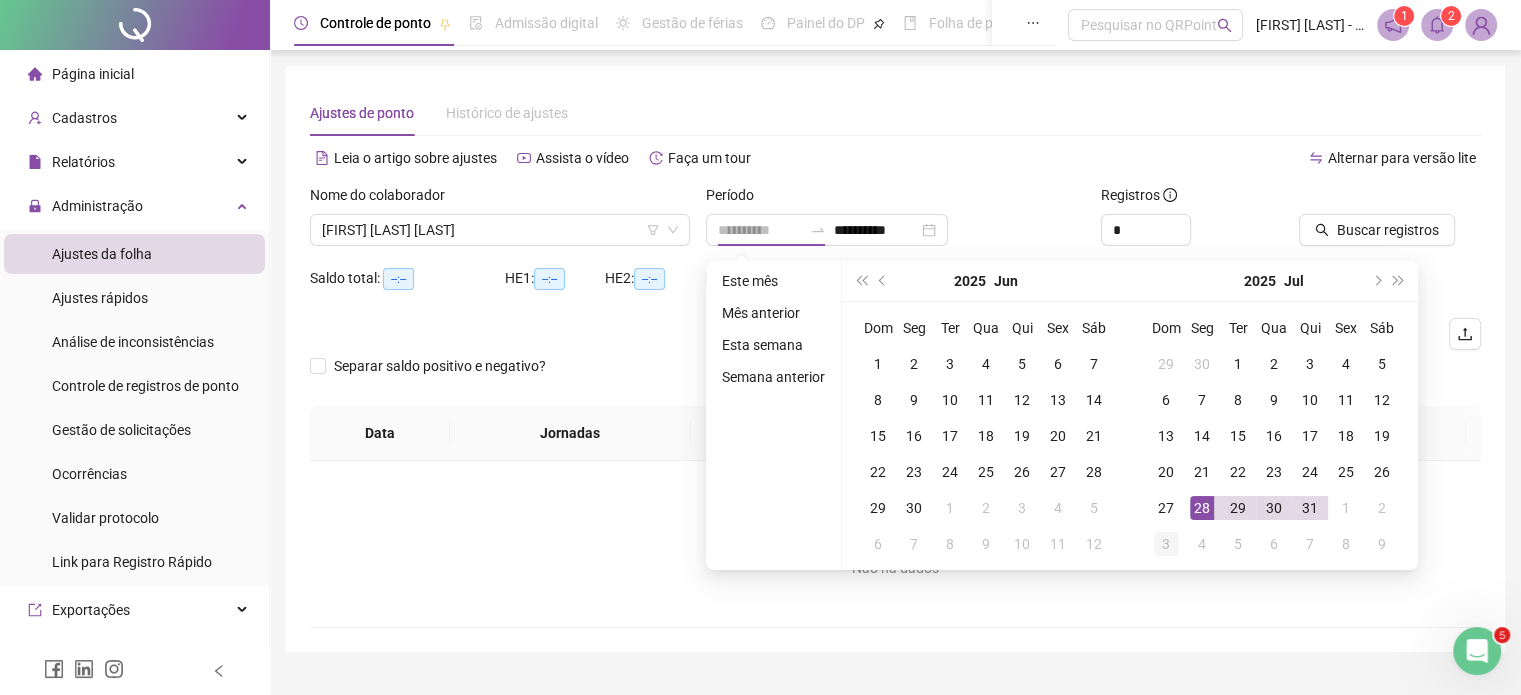 click on "3" at bounding box center [1166, 544] 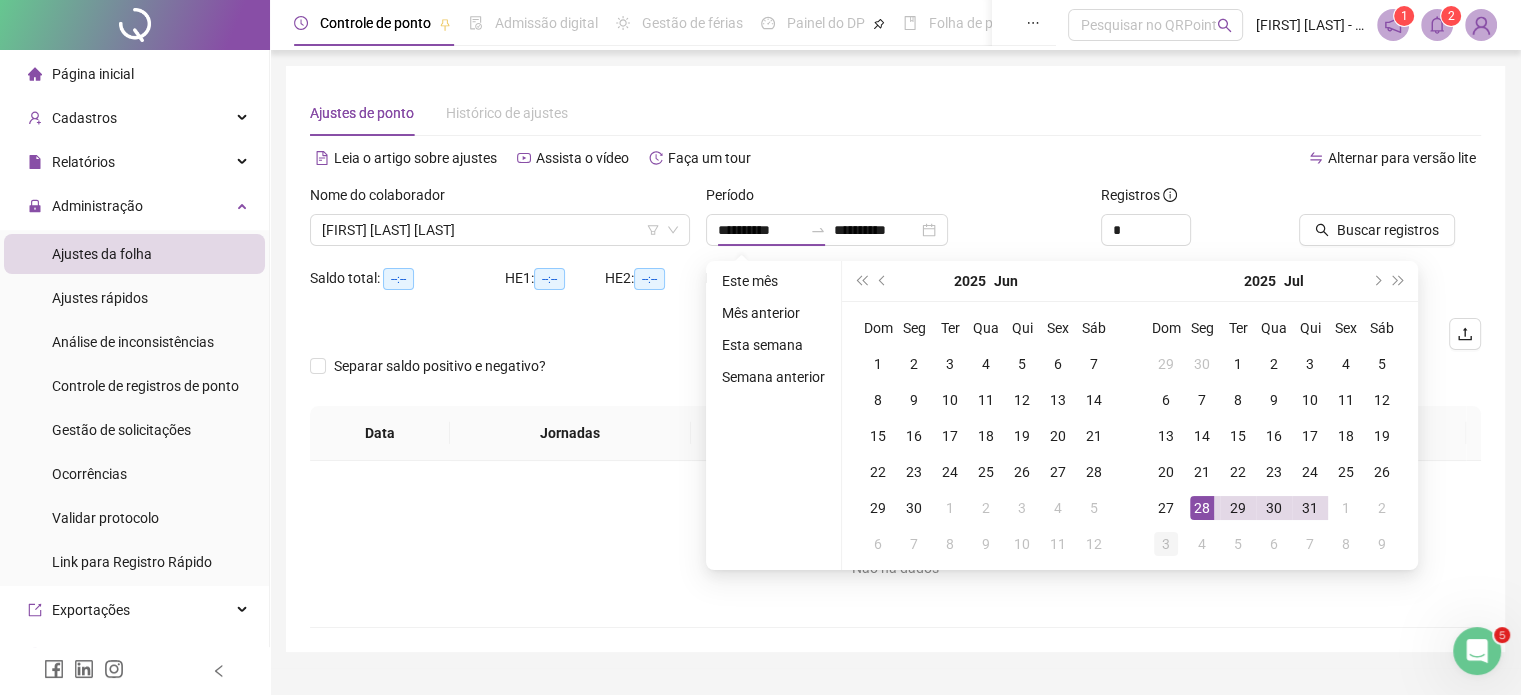type on "**********" 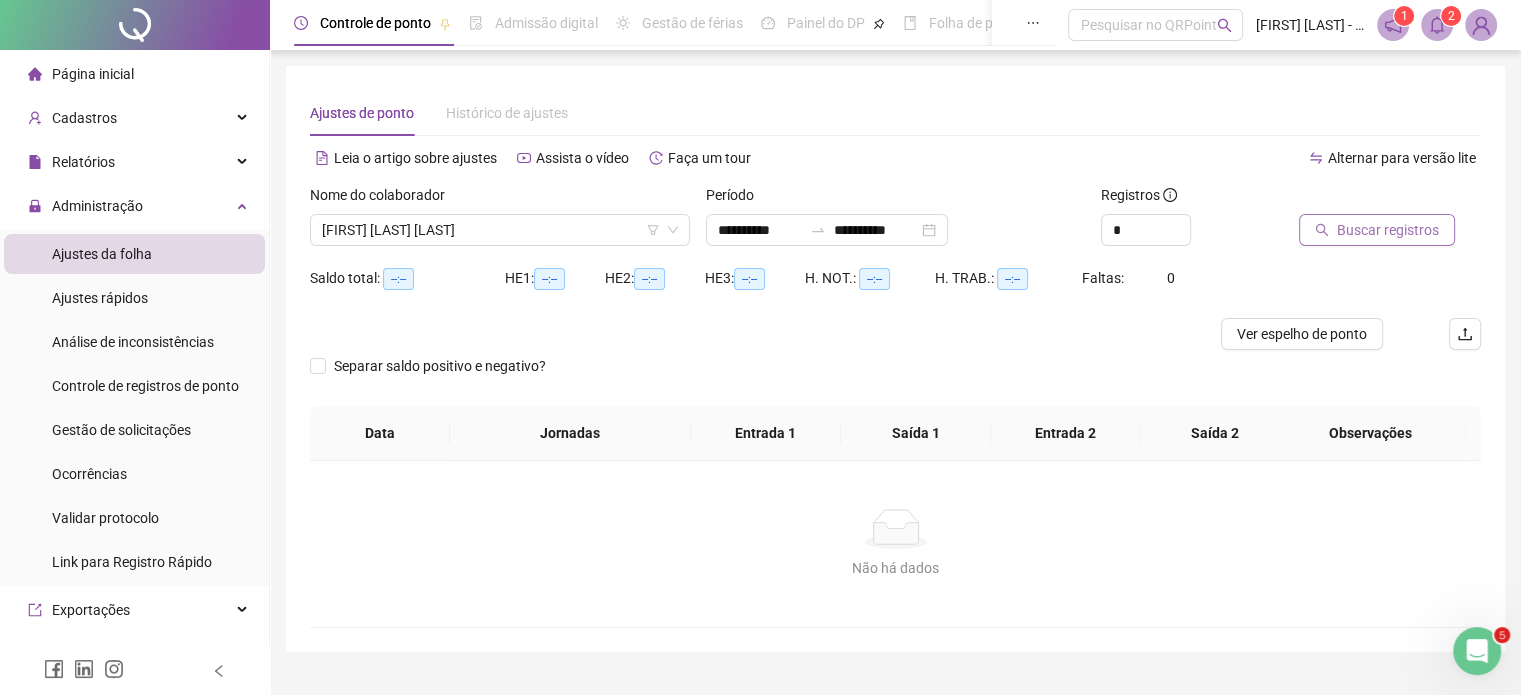 click on "Buscar registros" at bounding box center [1388, 230] 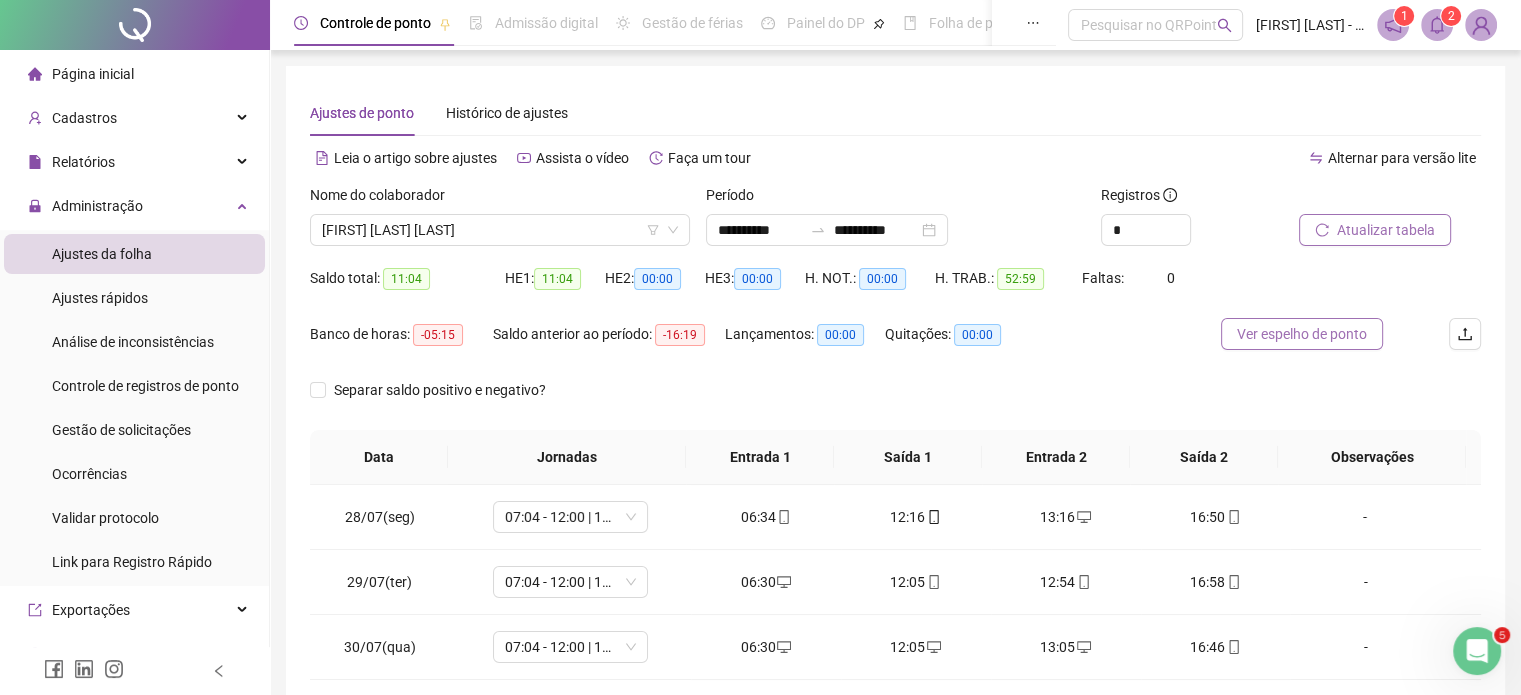 click on "Ver espelho de ponto" at bounding box center (1302, 334) 